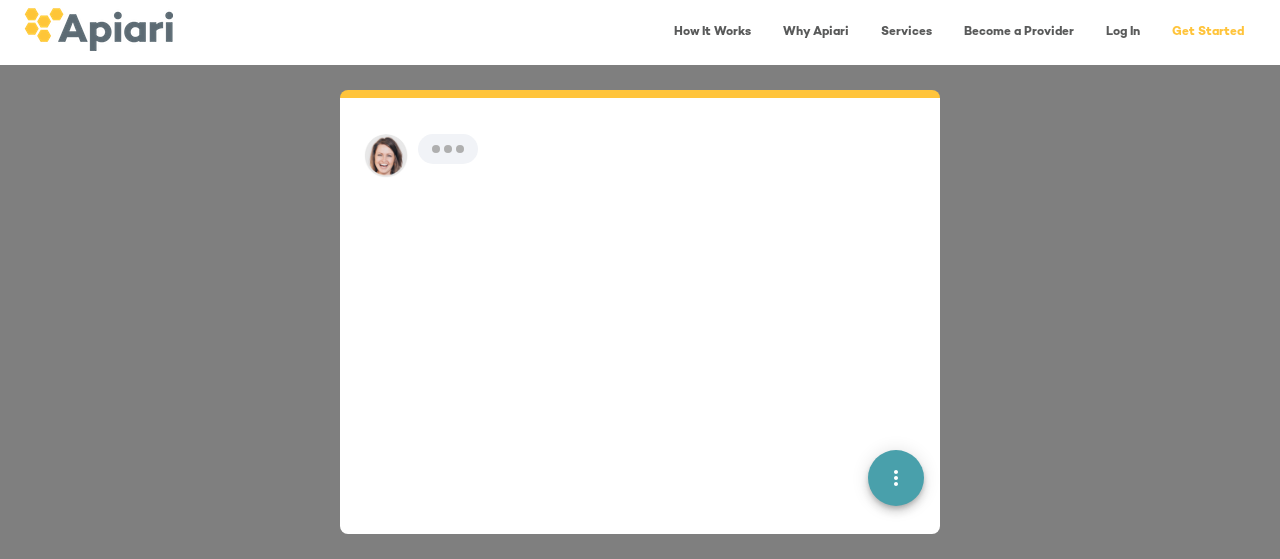 scroll, scrollTop: 0, scrollLeft: 0, axis: both 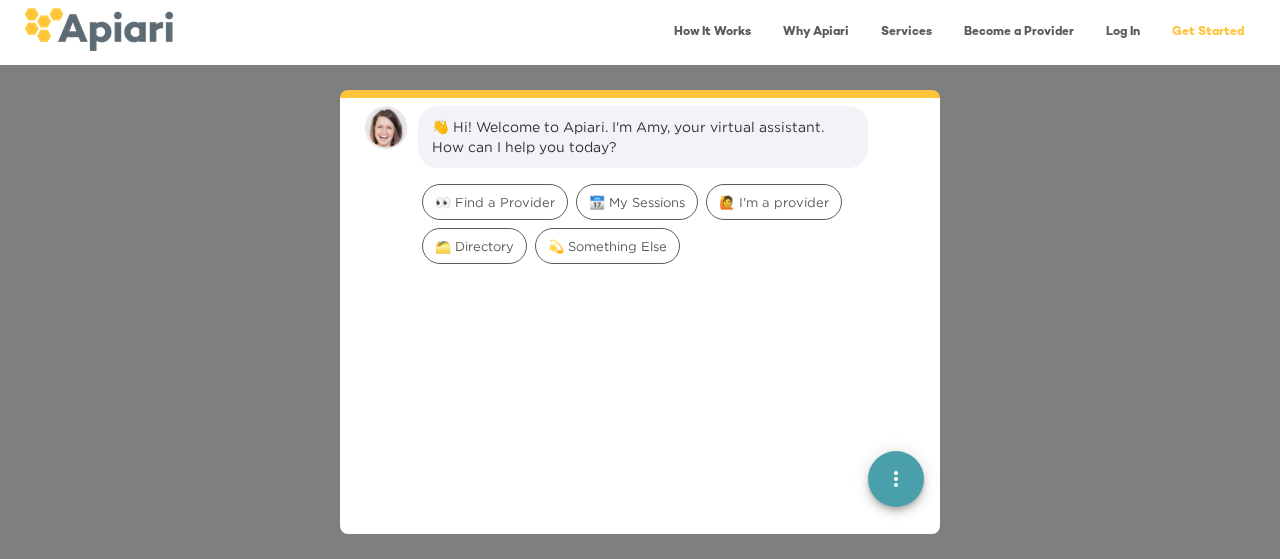 click on "👋 Hi! Welcome to Apiari. I'm Amy, your virtual assistant. How can I help you today?" at bounding box center (643, 137) 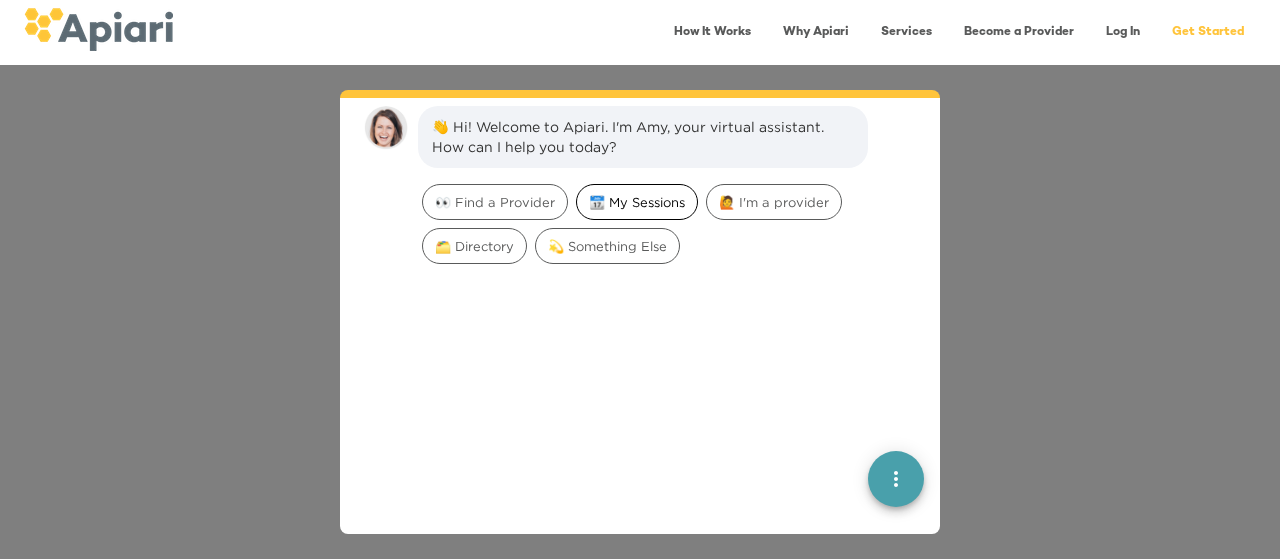 click on "📆 My Sessions" at bounding box center (637, 202) 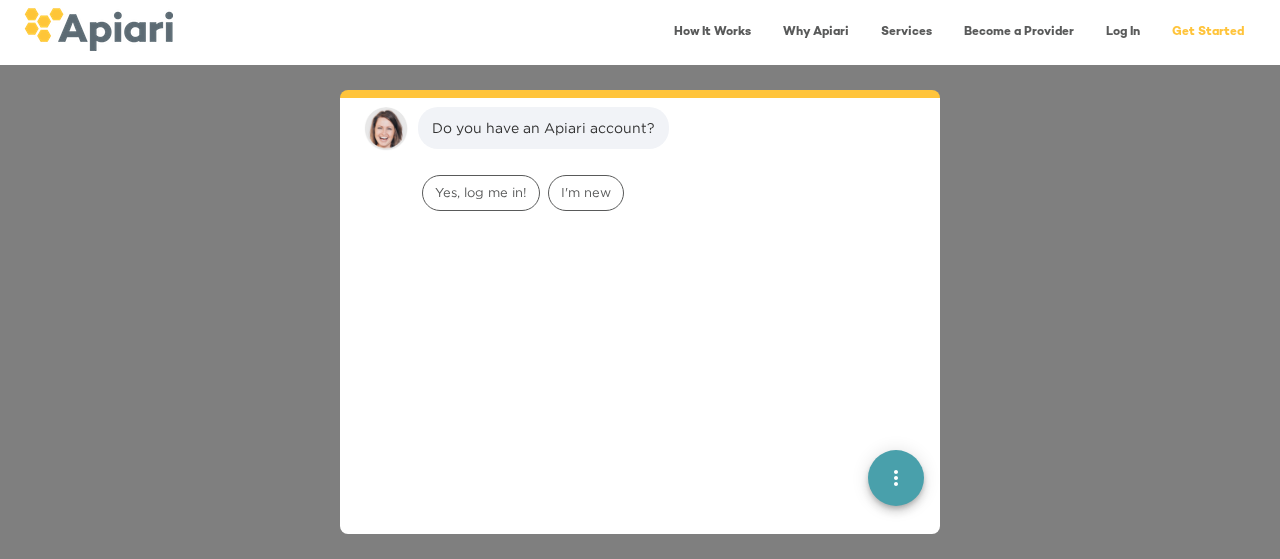 scroll, scrollTop: 0, scrollLeft: 0, axis: both 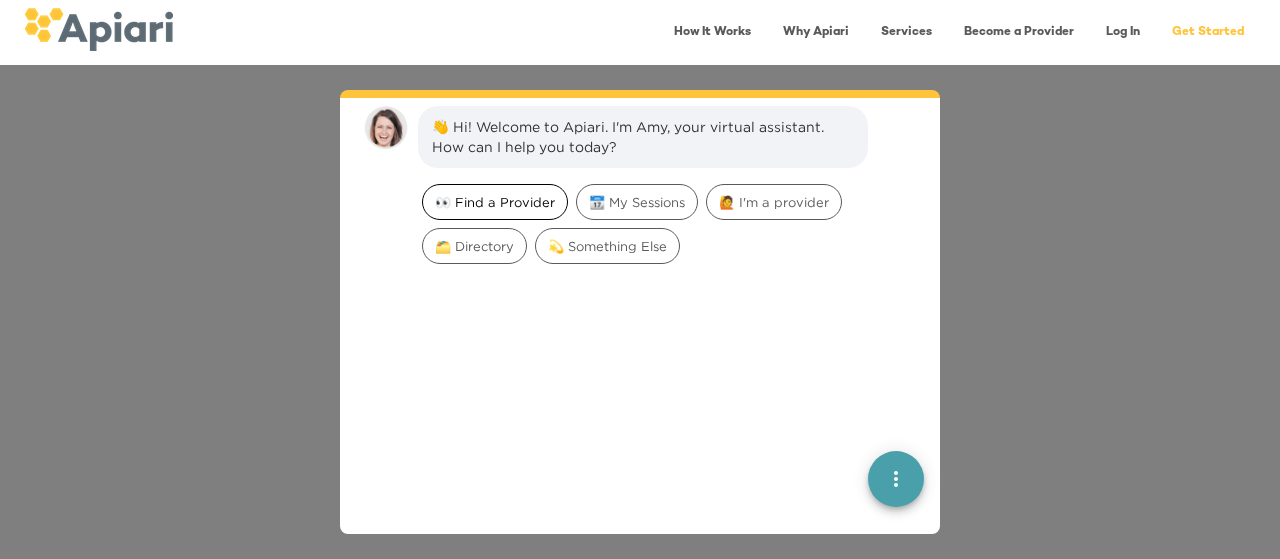 click on "👀 Find a Provider" at bounding box center [495, 202] 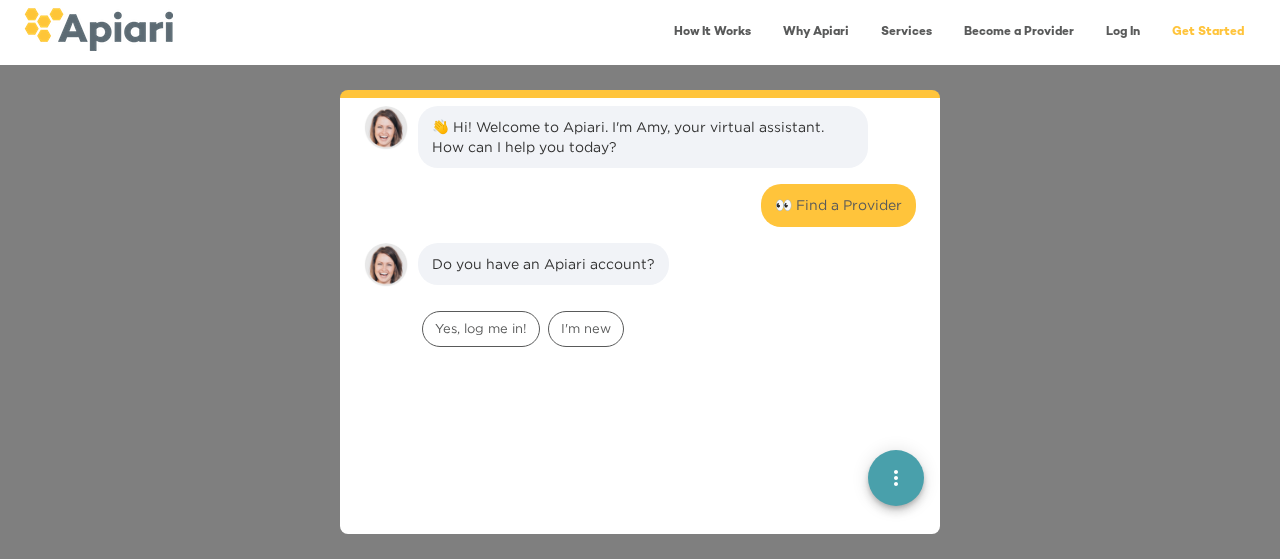 scroll, scrollTop: 164, scrollLeft: 0, axis: vertical 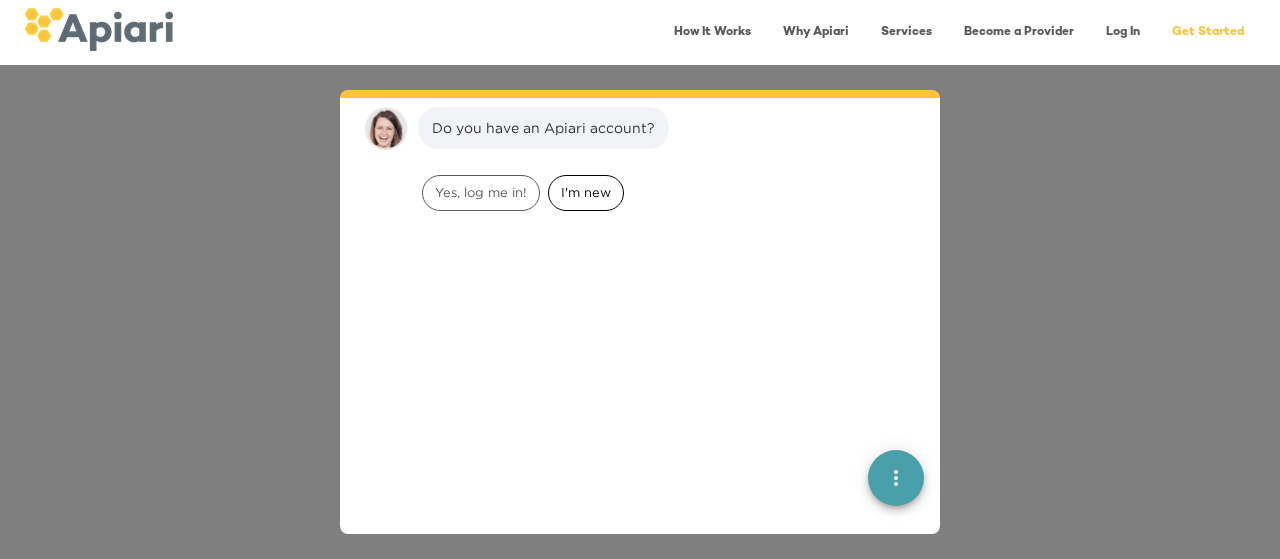 click on "I'm new" at bounding box center (586, 193) 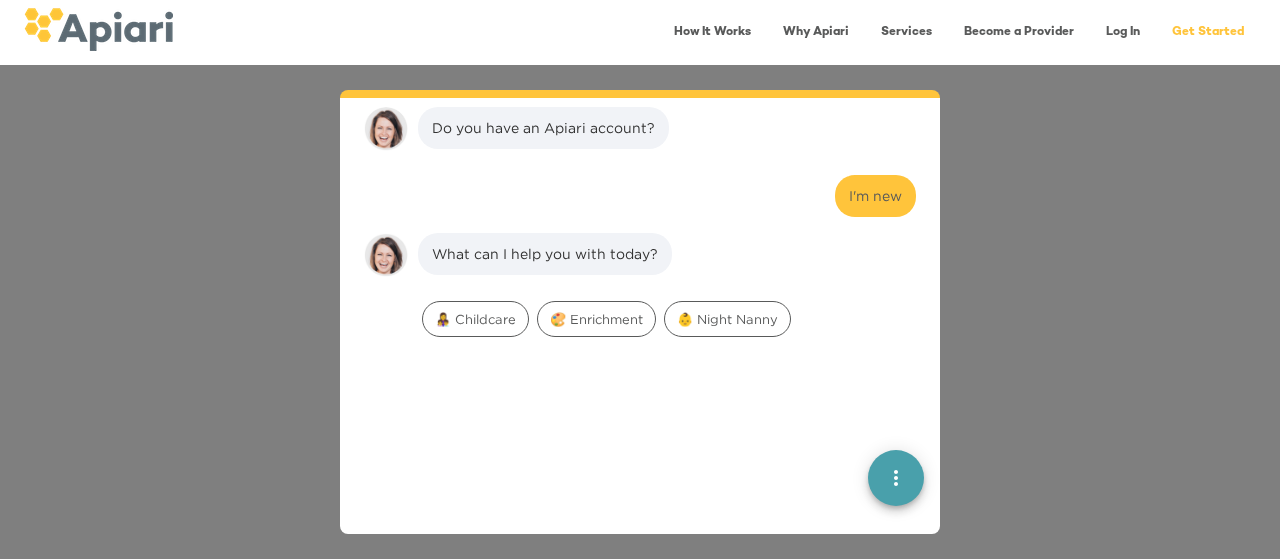 scroll, scrollTop: 291, scrollLeft: 0, axis: vertical 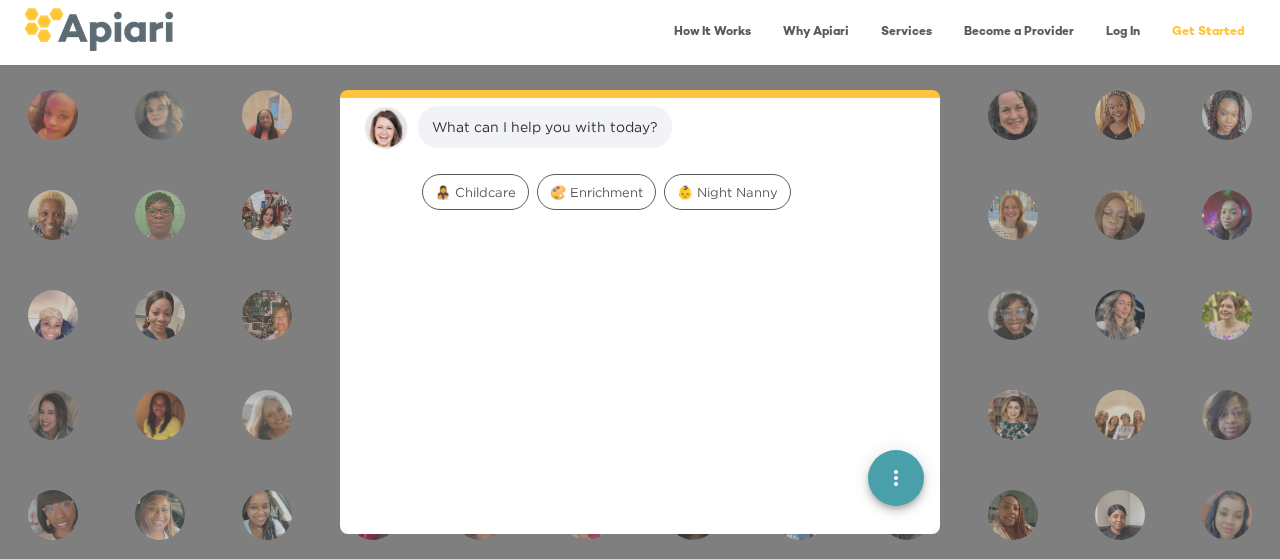 click on "👩‍👧‍👦 Childcare" at bounding box center [475, 192] 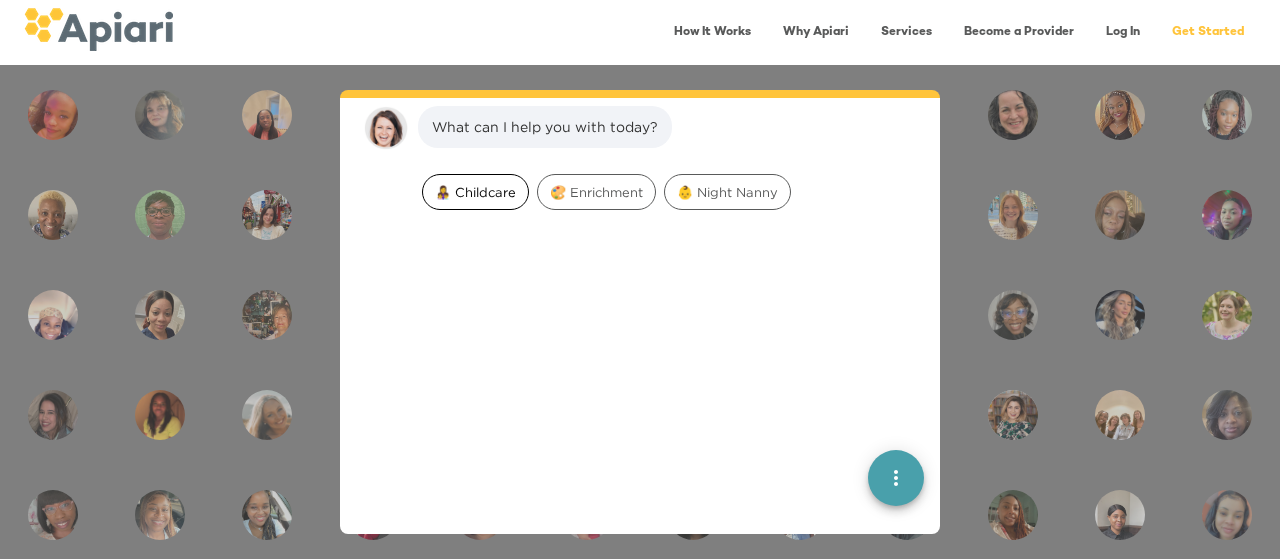 click on "👩‍👧‍👦 Childcare" at bounding box center (475, 192) 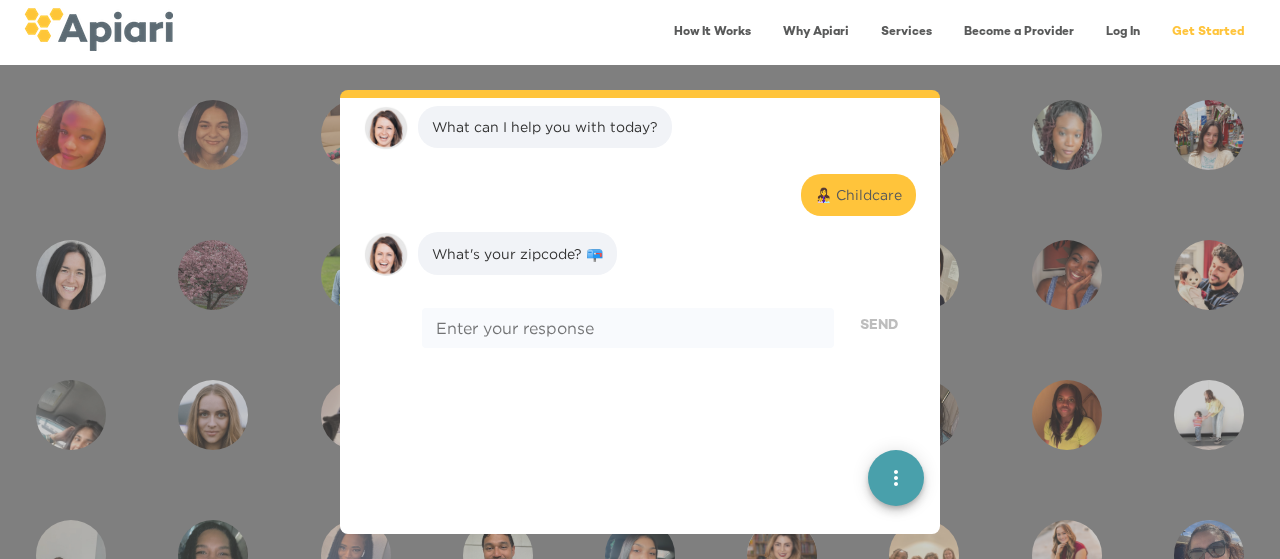 scroll, scrollTop: 417, scrollLeft: 0, axis: vertical 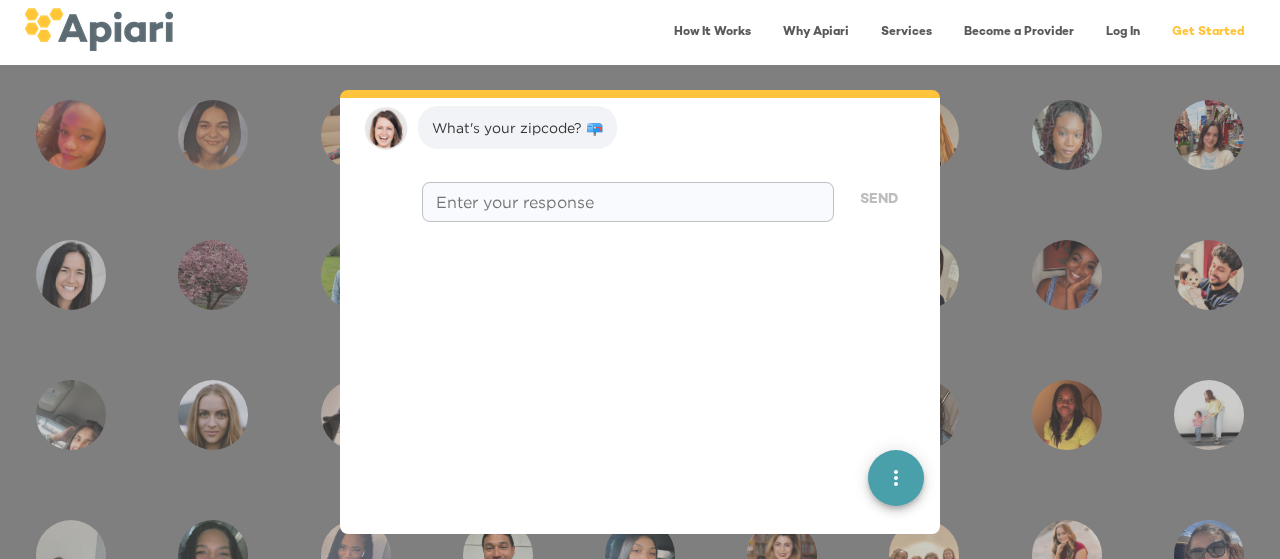 click at bounding box center (628, 202) 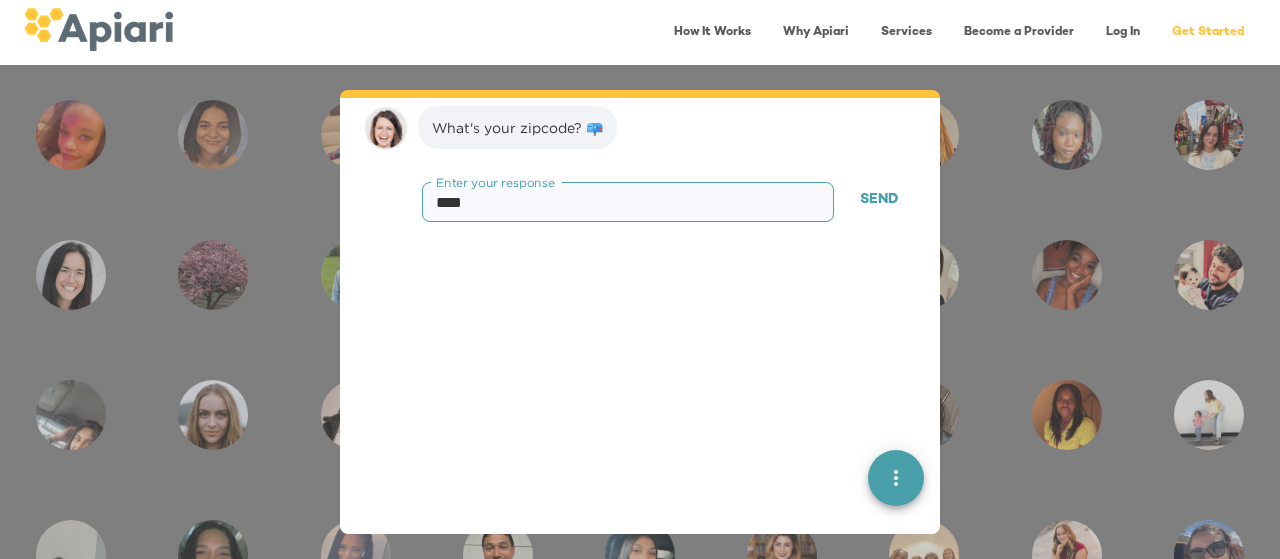 type on "*****" 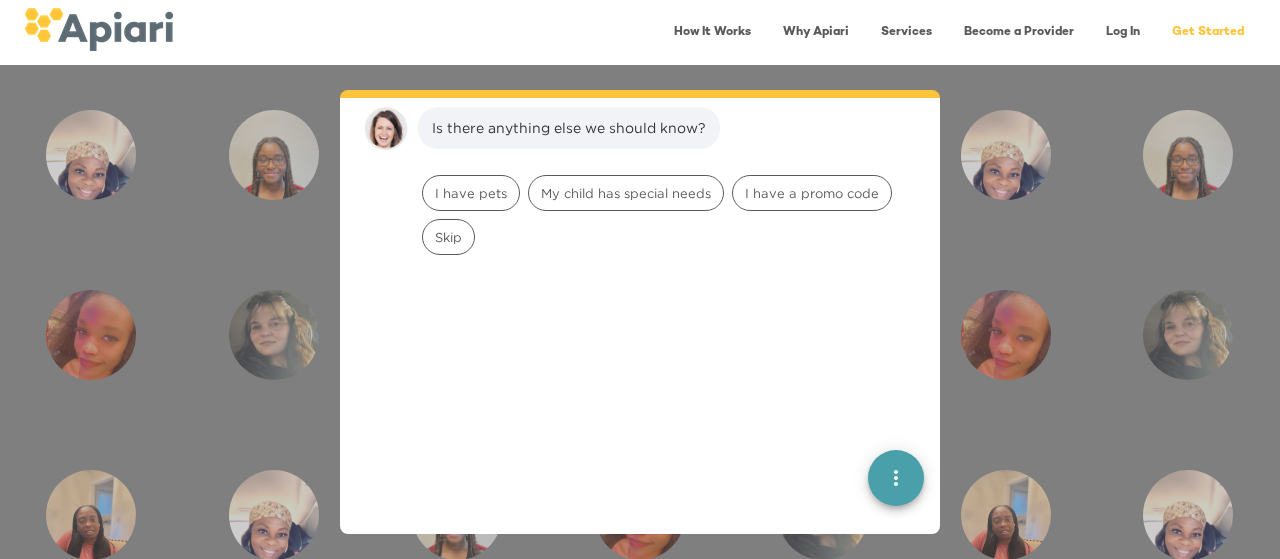 scroll, scrollTop: 544, scrollLeft: 0, axis: vertical 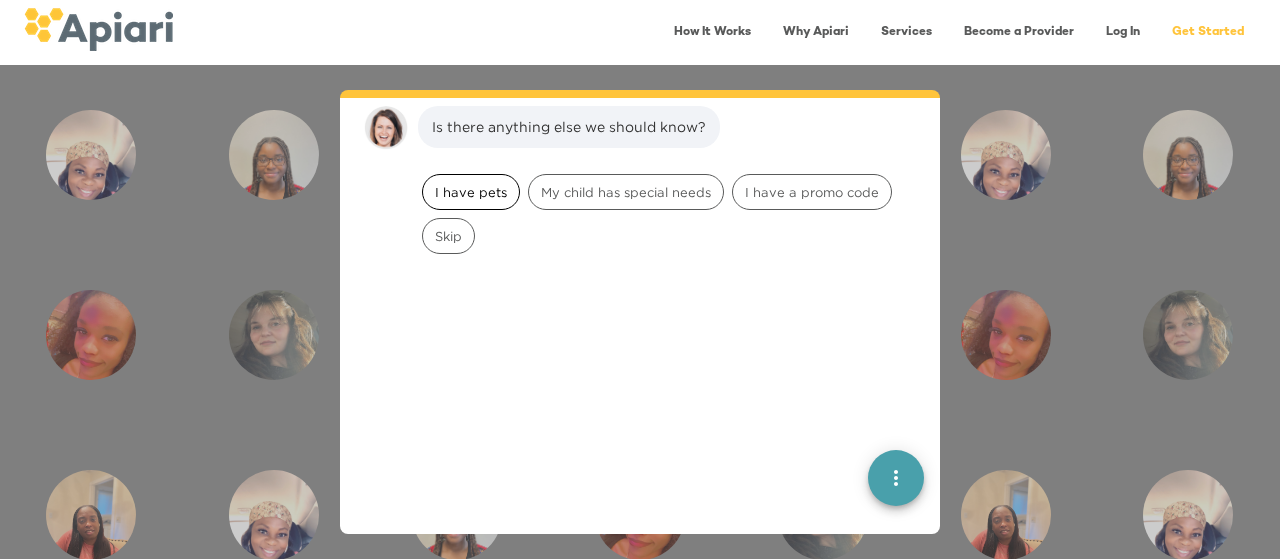 click on "I have pets" at bounding box center [471, 192] 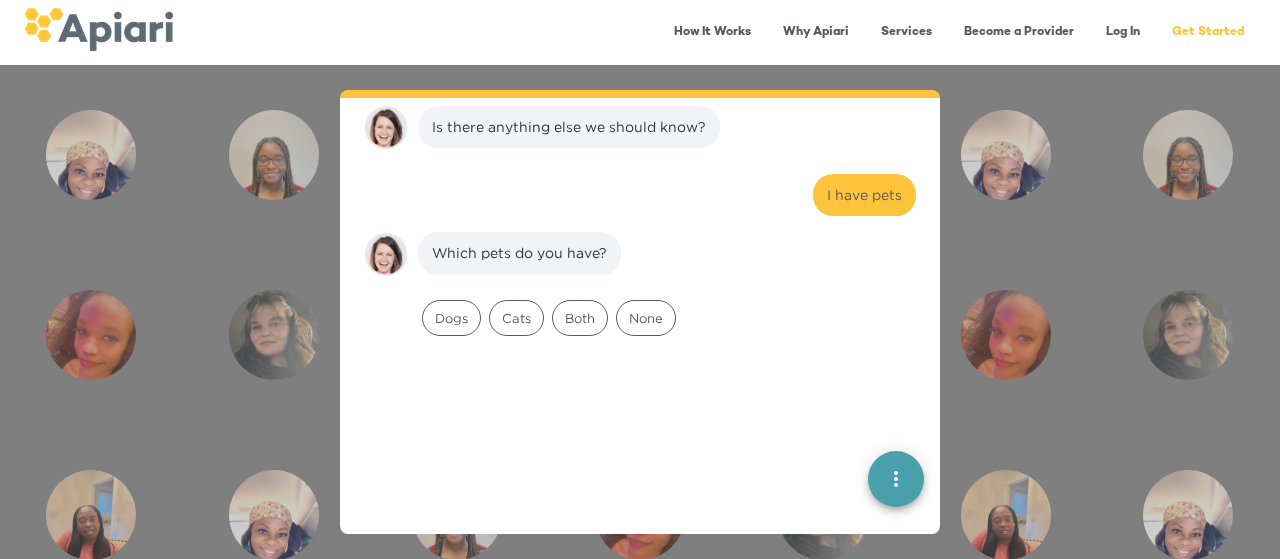 scroll, scrollTop: 670, scrollLeft: 0, axis: vertical 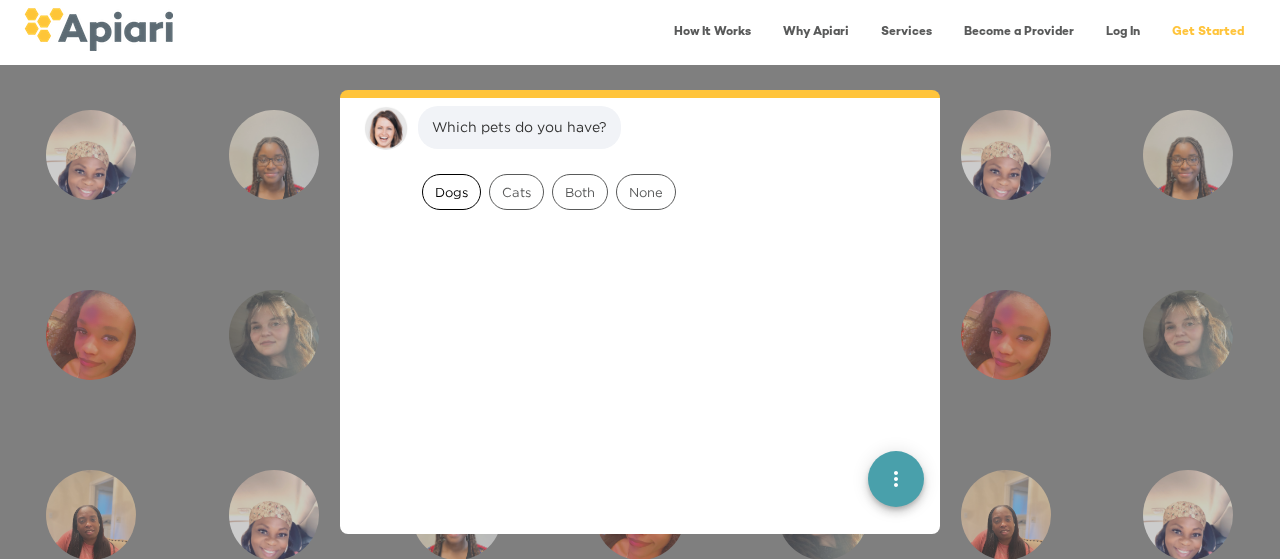 click on "Dogs" at bounding box center (451, 192) 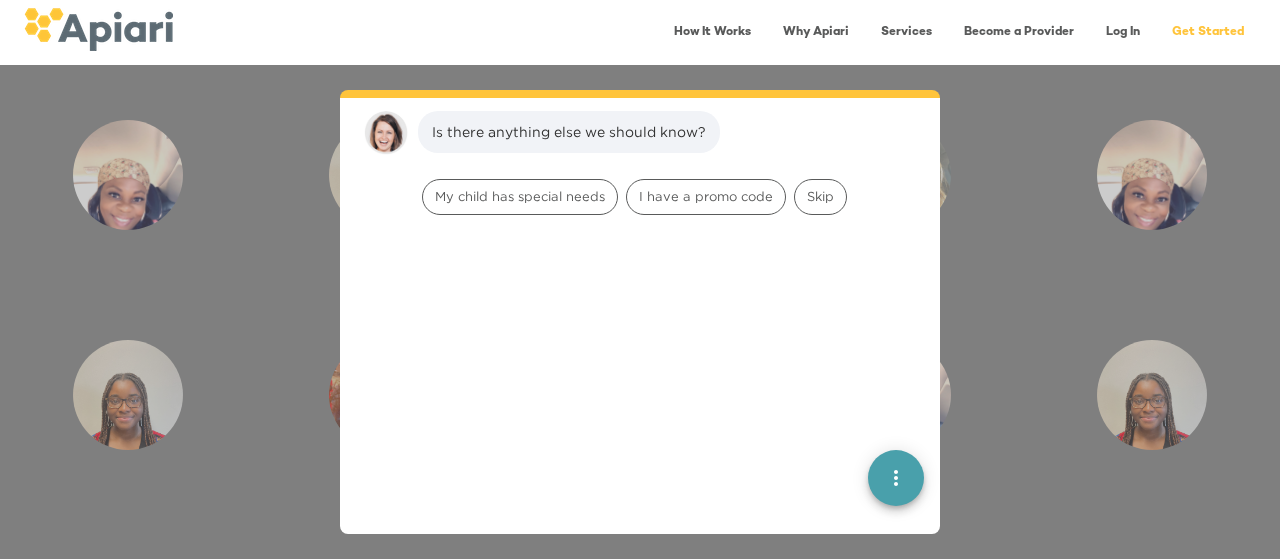 scroll, scrollTop: 796, scrollLeft: 0, axis: vertical 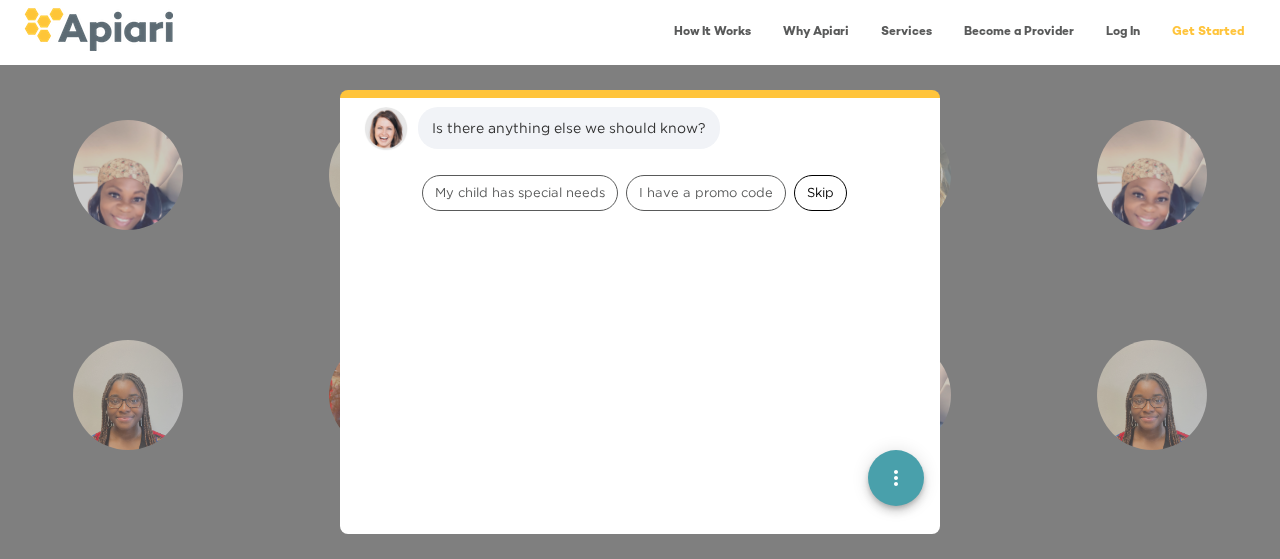 click on "Skip" at bounding box center [820, 193] 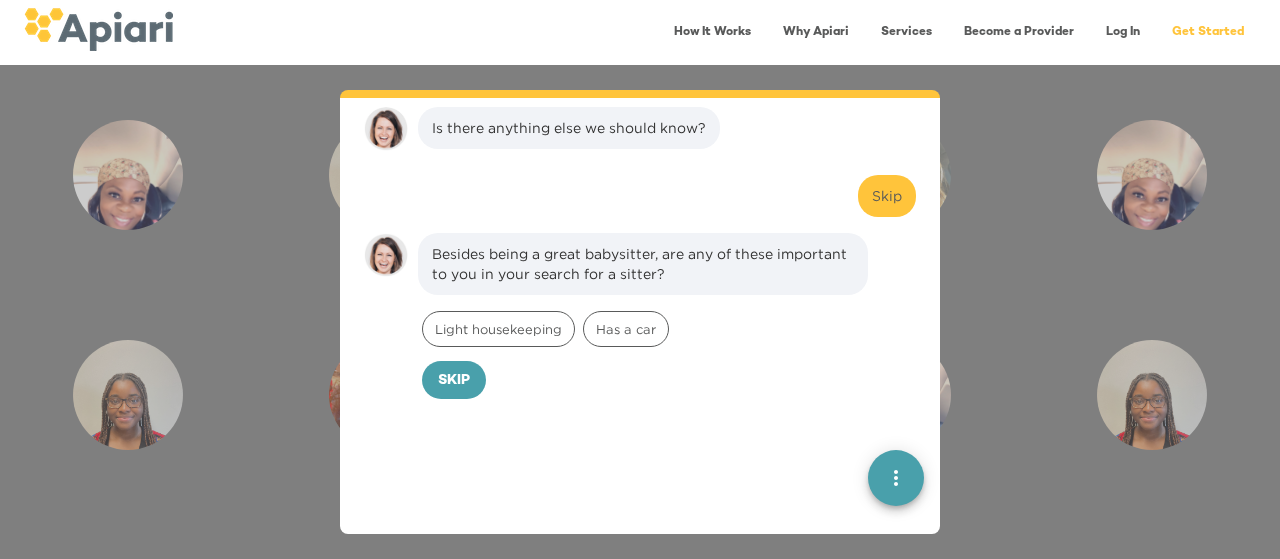 scroll, scrollTop: 923, scrollLeft: 0, axis: vertical 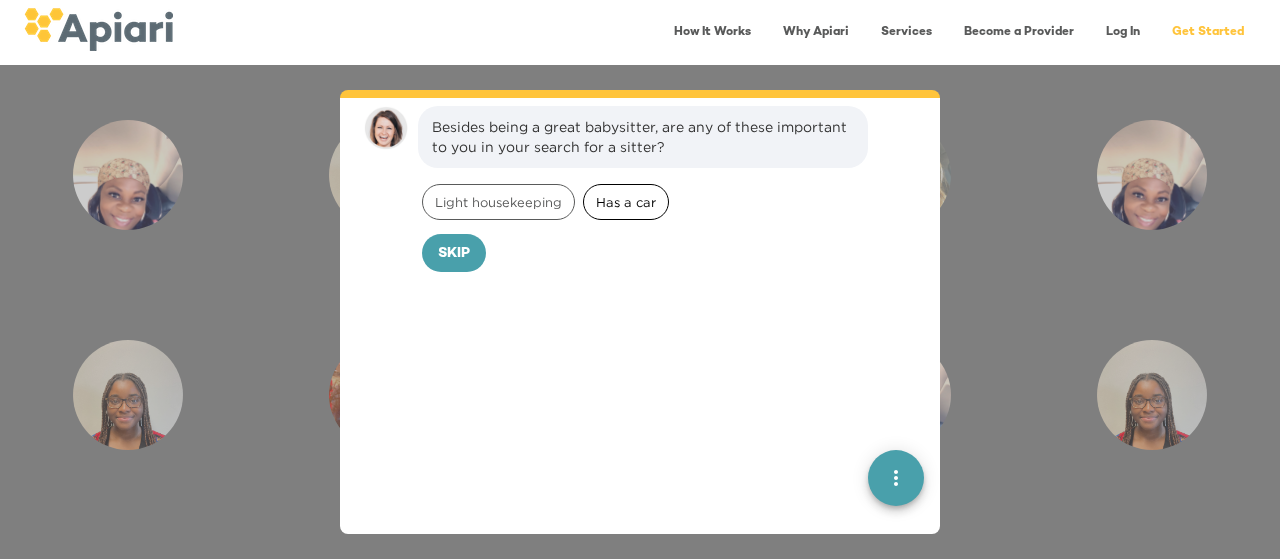 click on "Has a car" at bounding box center (626, 202) 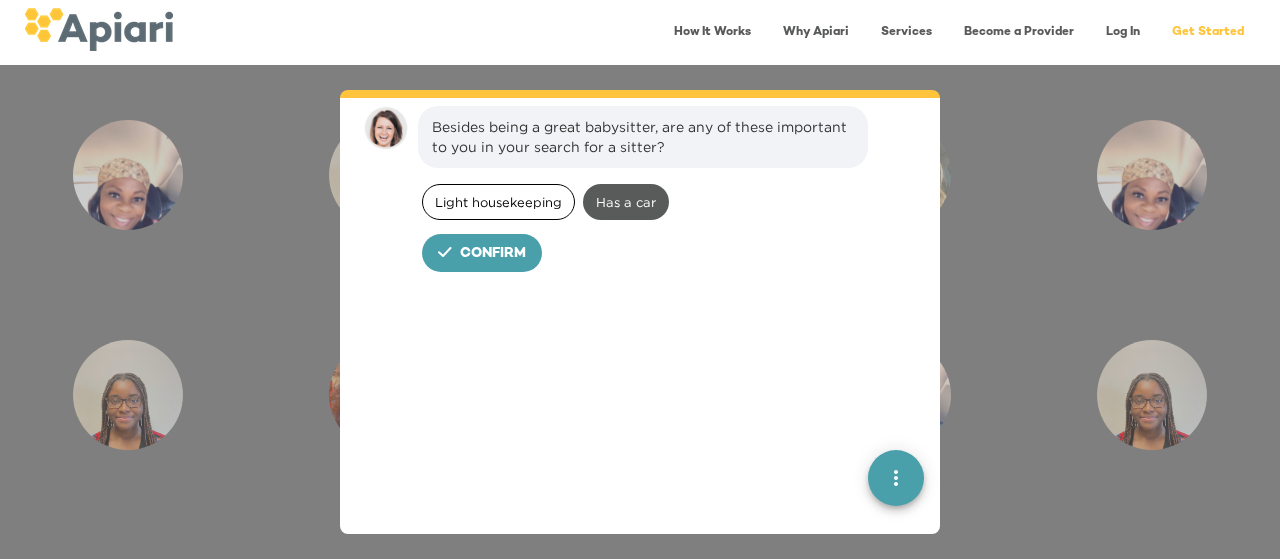 click on "Light housekeeping" at bounding box center [498, 202] 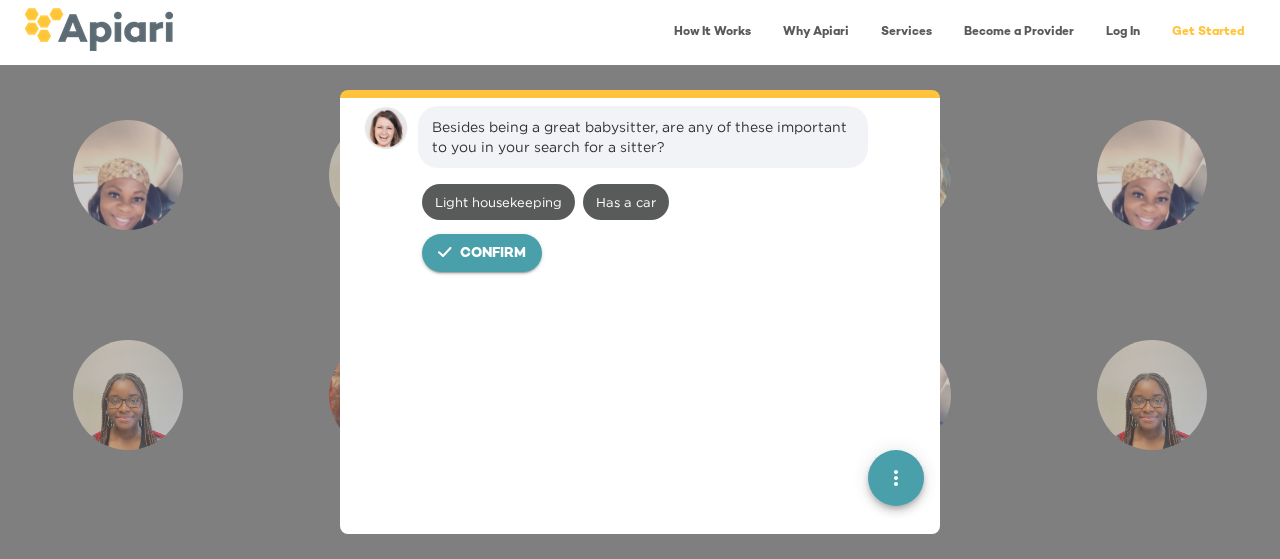 click on "Confirm" at bounding box center (493, 254) 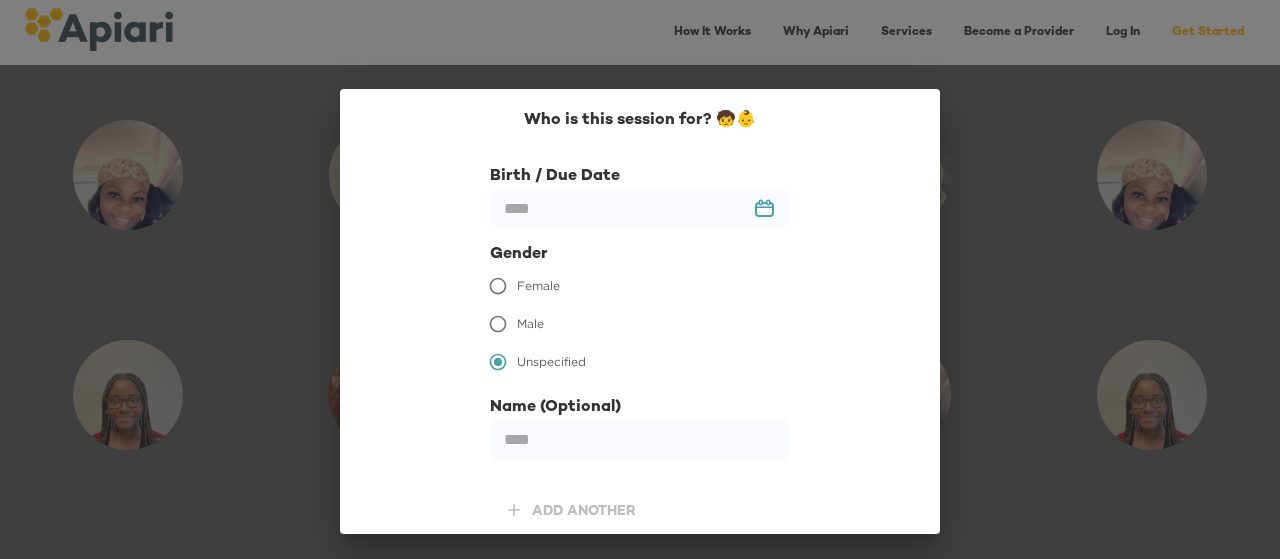 scroll, scrollTop: 1060, scrollLeft: 0, axis: vertical 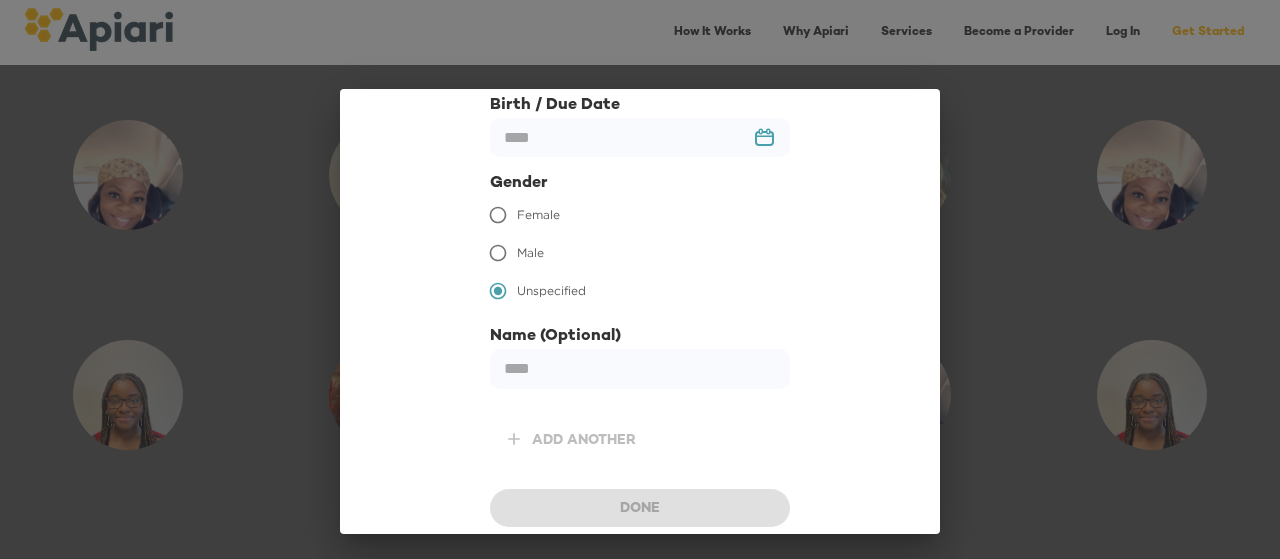 click on "Female" at bounding box center [538, 215] 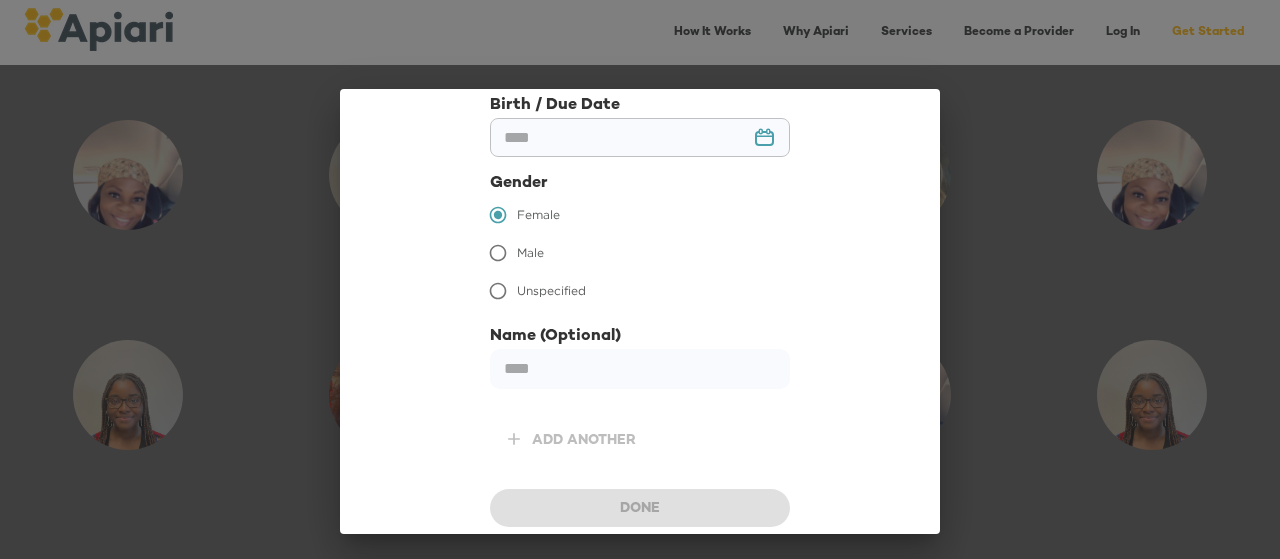 click at bounding box center (640, 137) 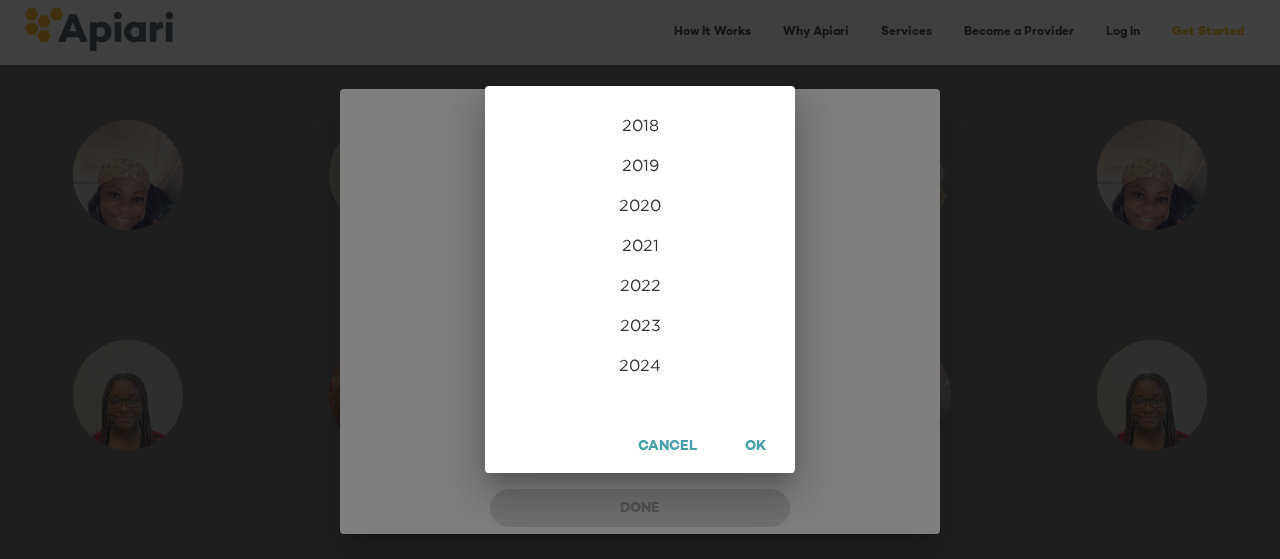 scroll, scrollTop: 4640, scrollLeft: 0, axis: vertical 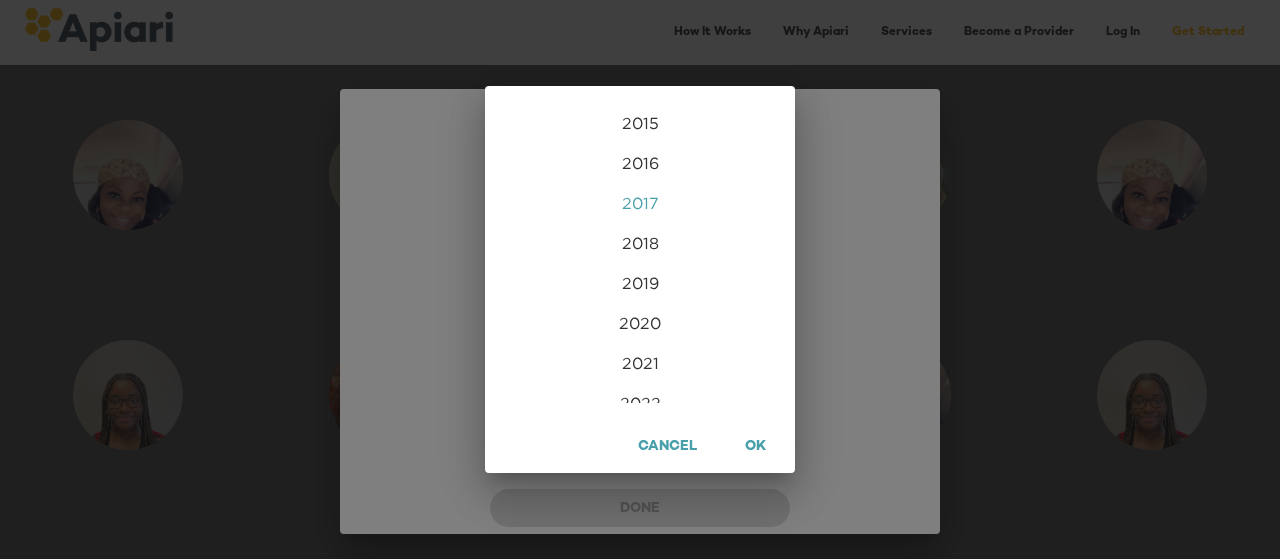click on "2017" at bounding box center (640, 203) 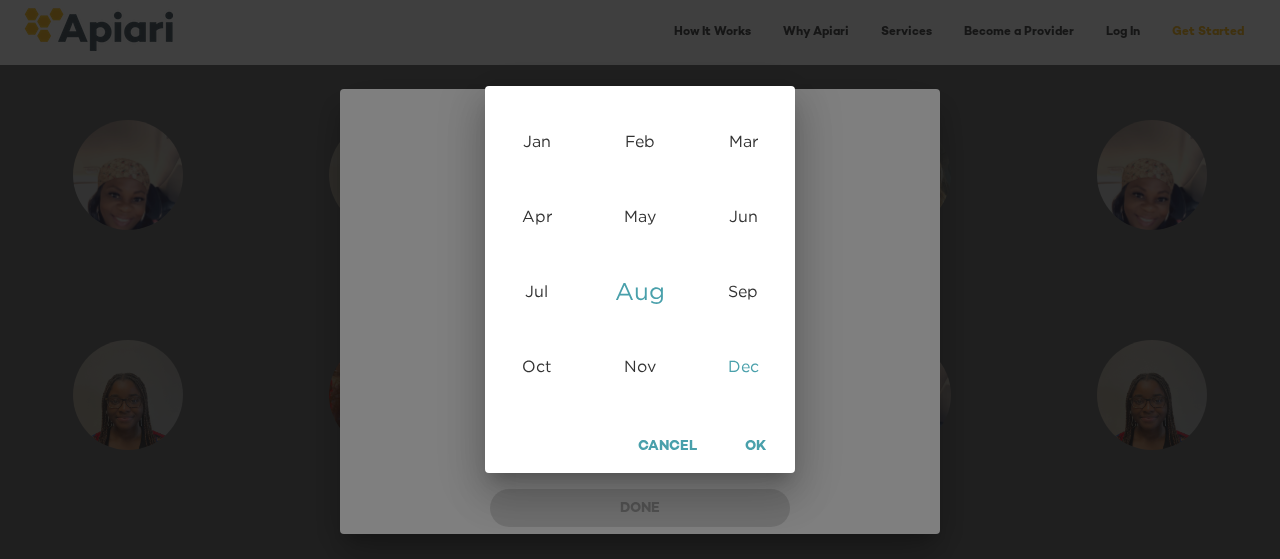 click on "Dec" at bounding box center [743, 365] 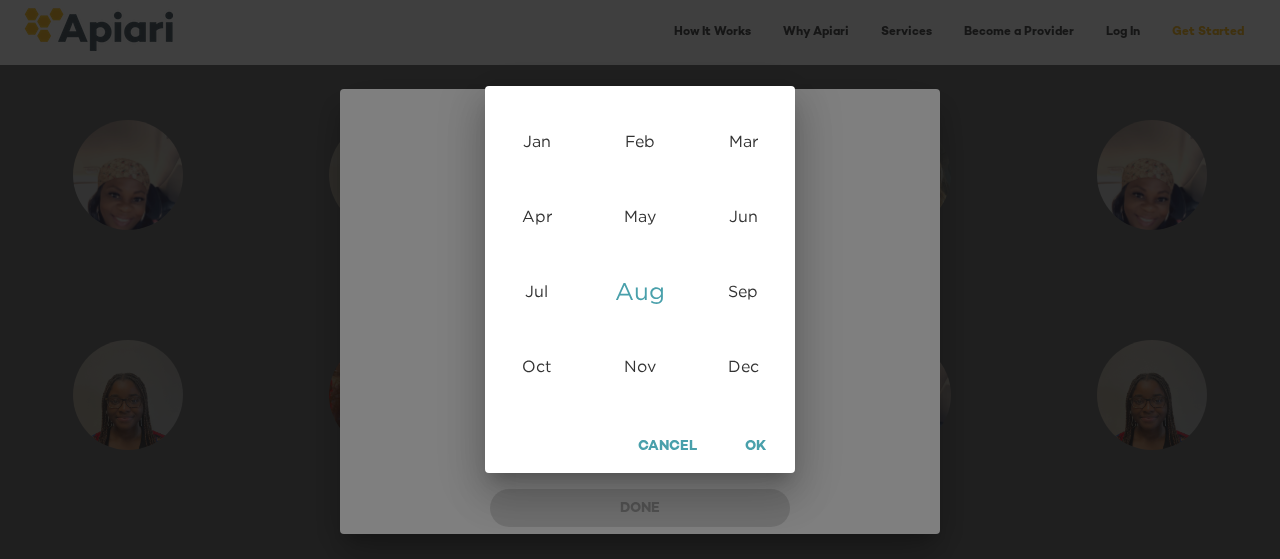 type on "**********" 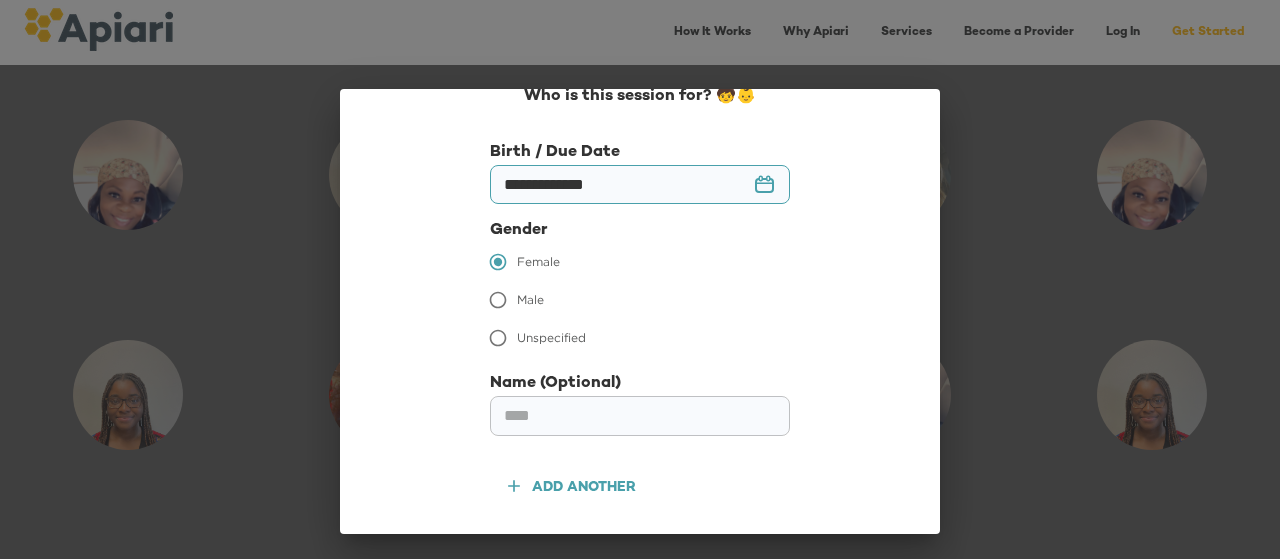 scroll, scrollTop: 0, scrollLeft: 0, axis: both 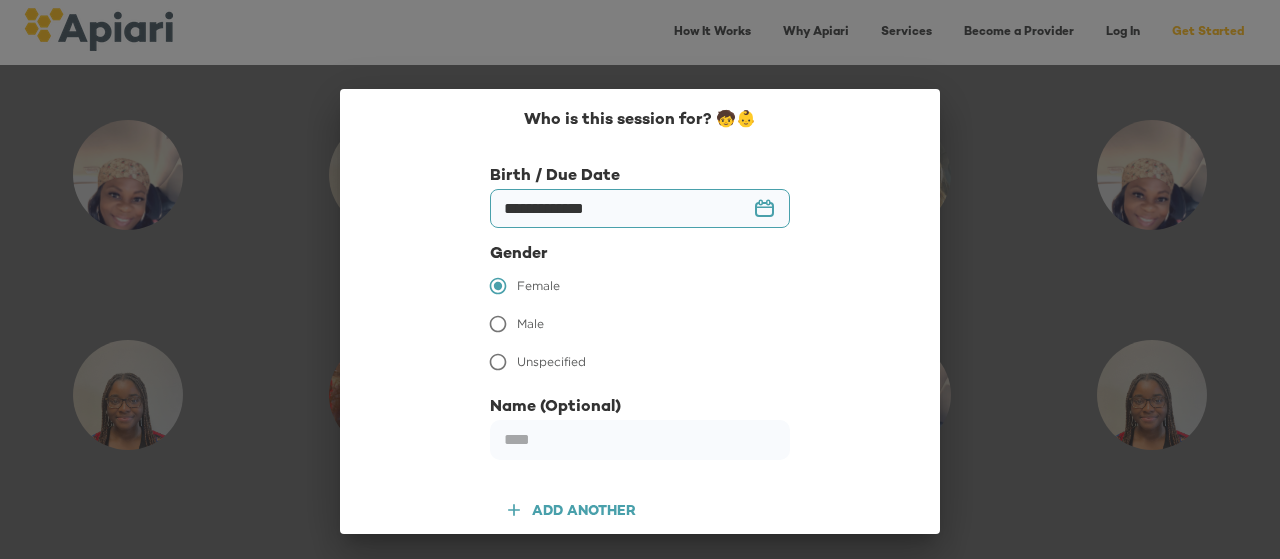 click on "Add another" at bounding box center (584, 512) 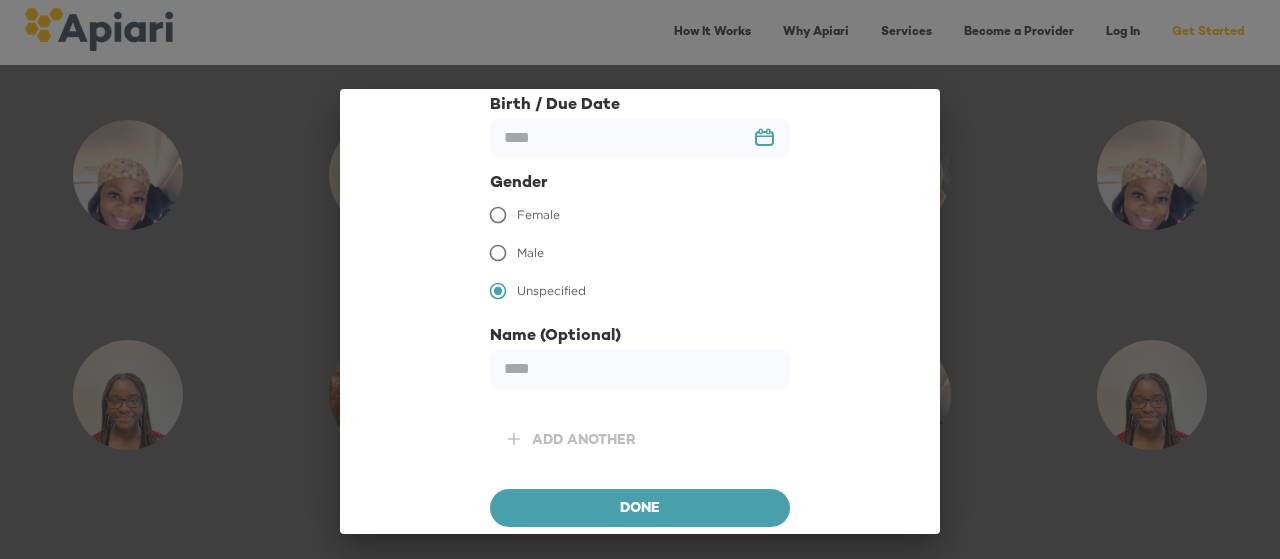 scroll, scrollTop: 0, scrollLeft: 0, axis: both 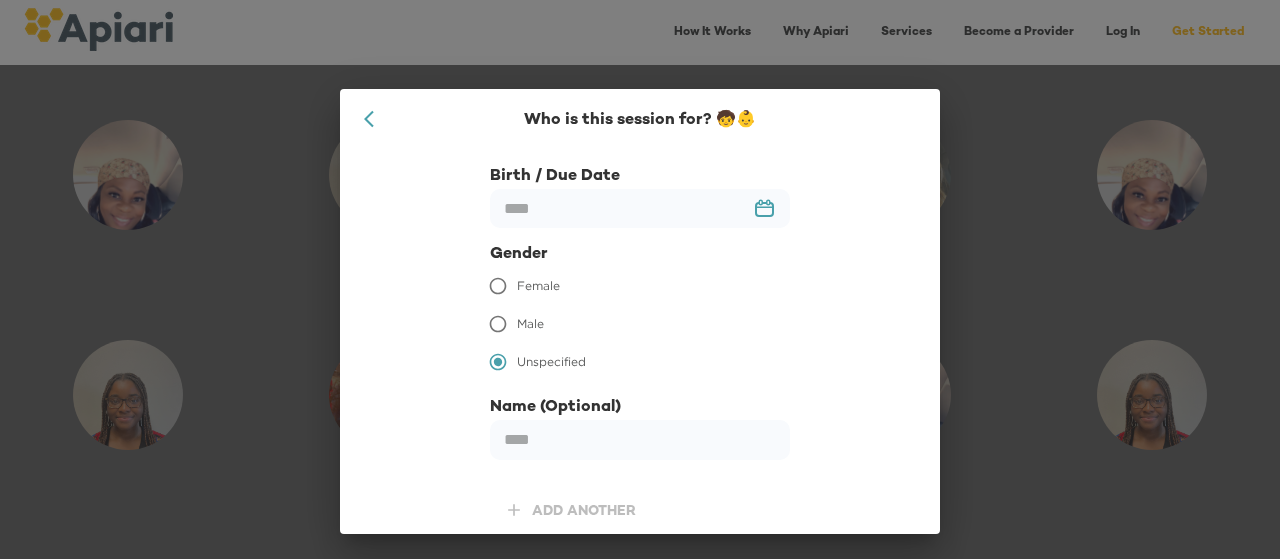 click on "Male" at bounding box center (530, 324) 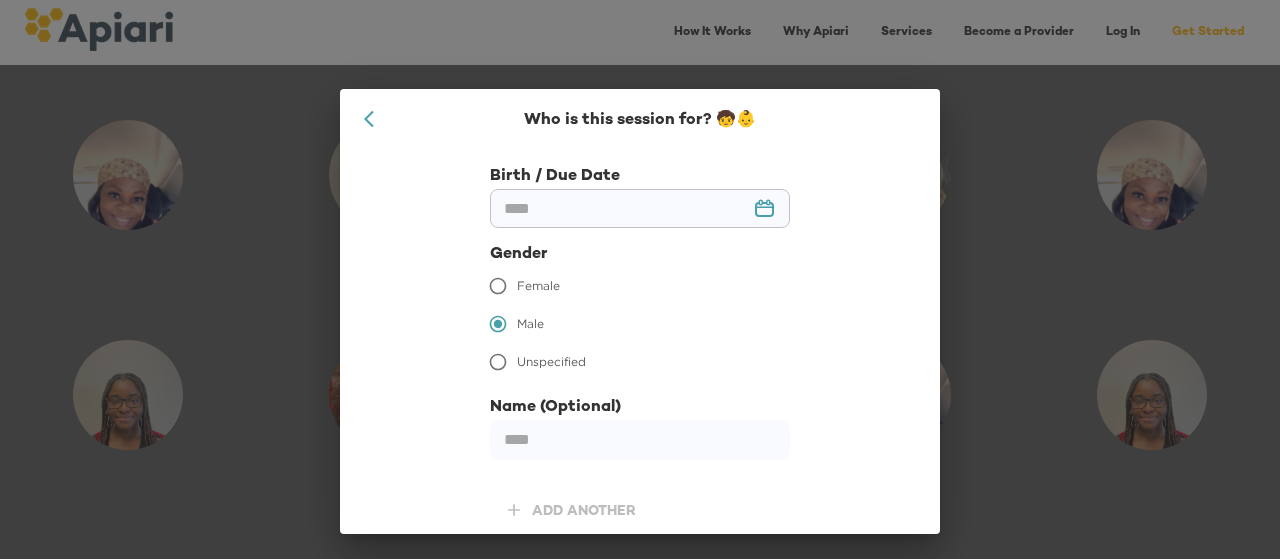 click at bounding box center [640, 208] 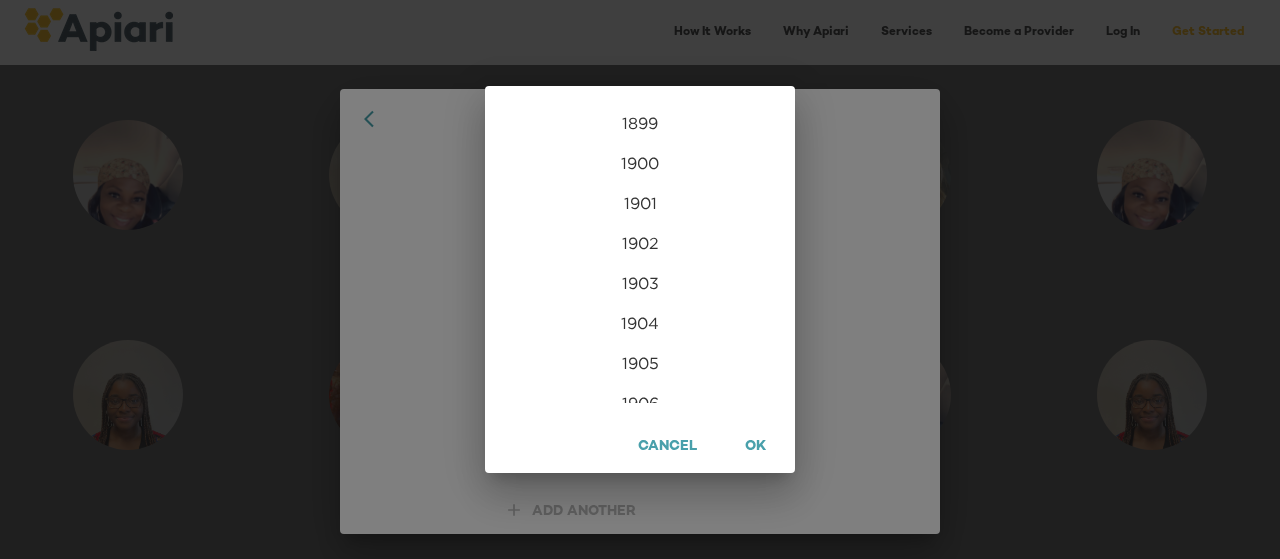 scroll, scrollTop: 4840, scrollLeft: 0, axis: vertical 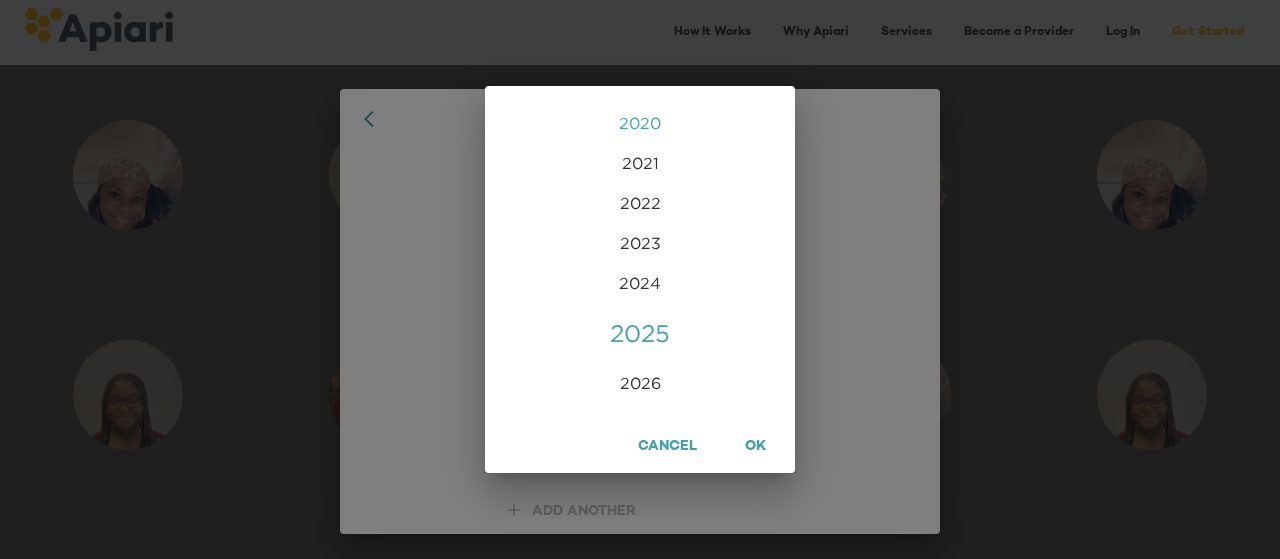 click on "2020" at bounding box center (640, 123) 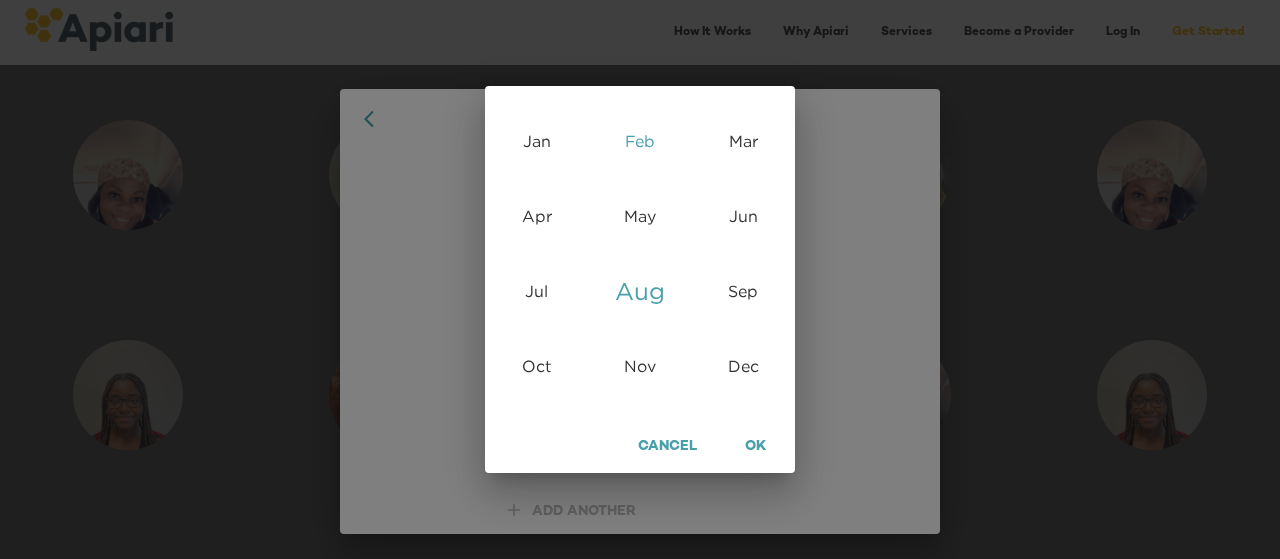click on "Feb" at bounding box center [639, 140] 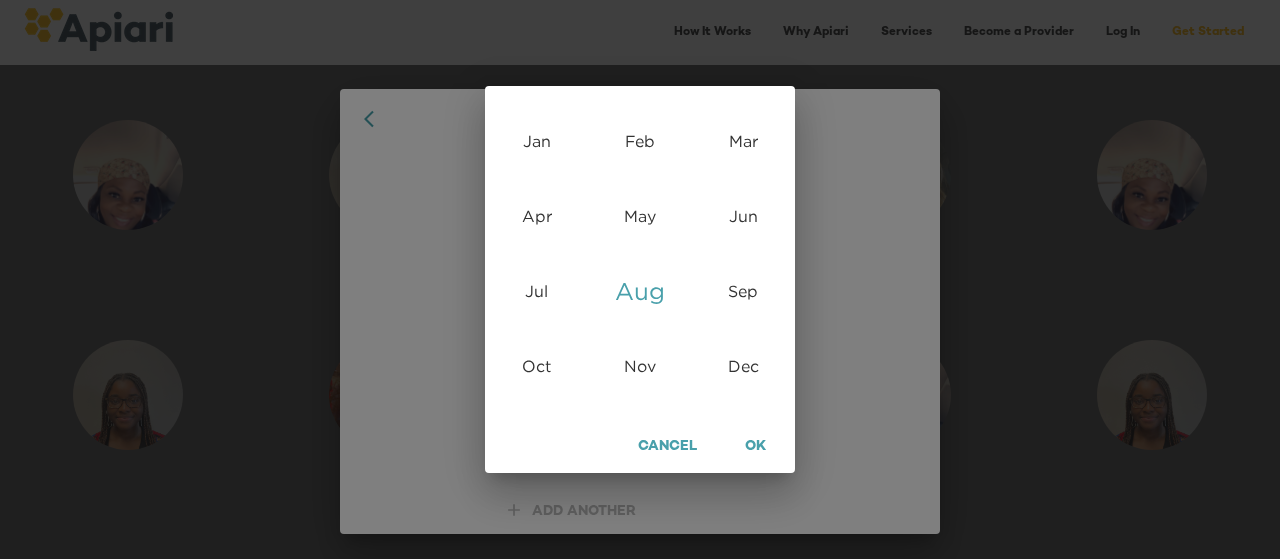 type on "**********" 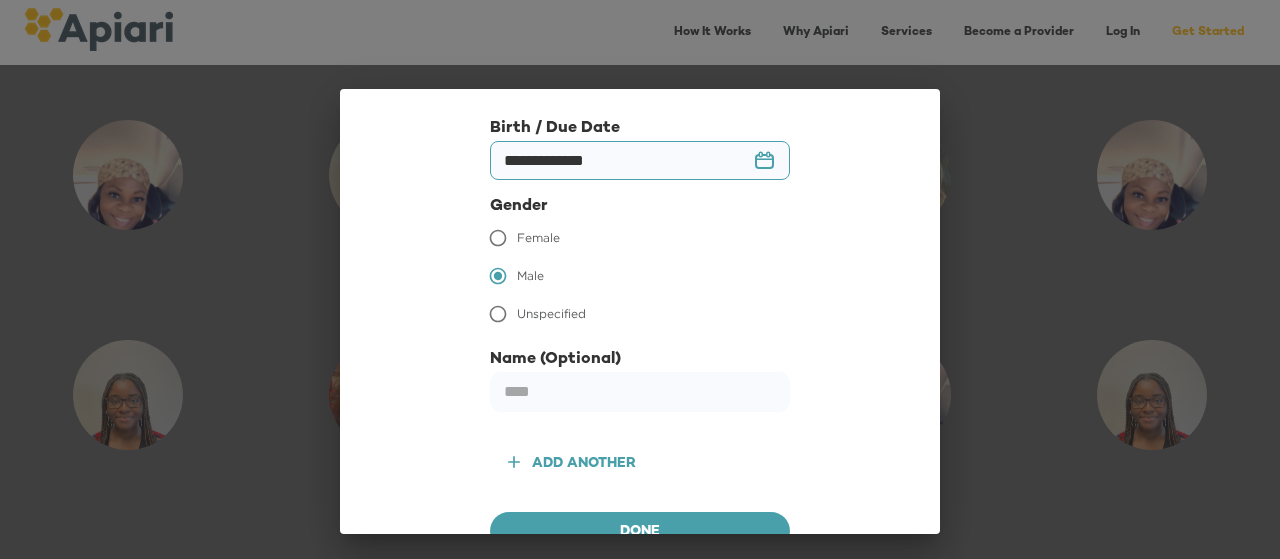 scroll, scrollTop: 71, scrollLeft: 0, axis: vertical 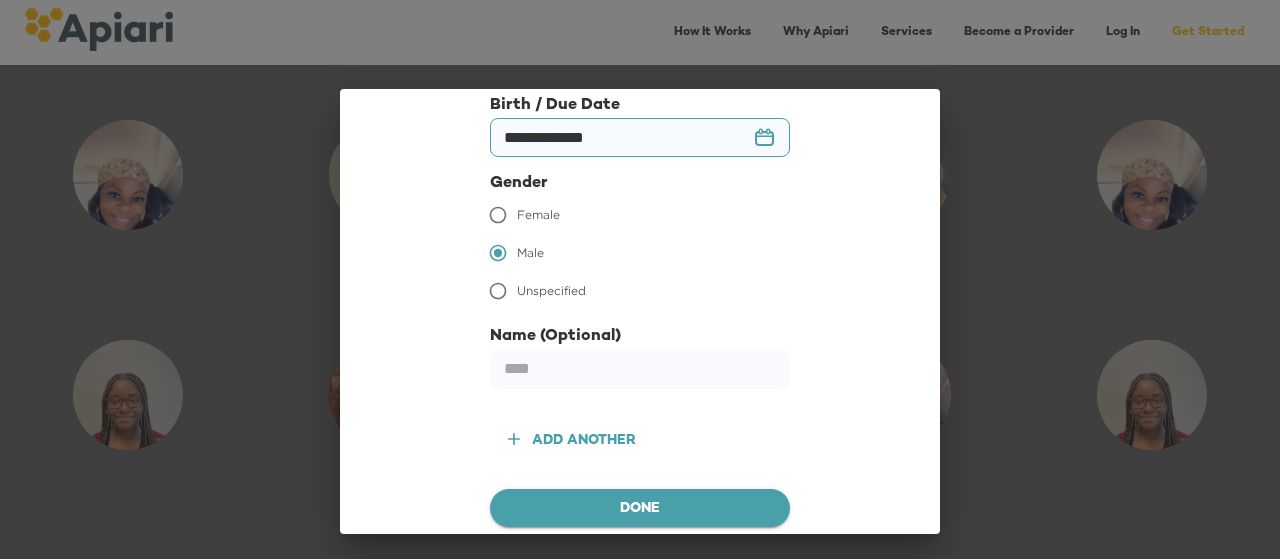 click on "Done" at bounding box center [640, 509] 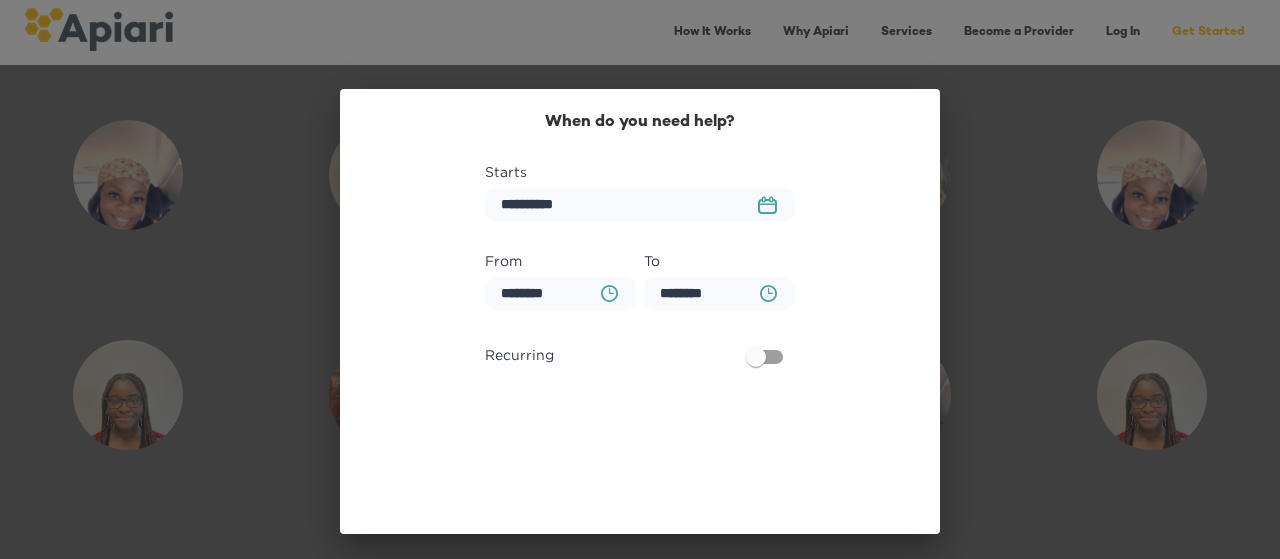 scroll, scrollTop: 1206, scrollLeft: 0, axis: vertical 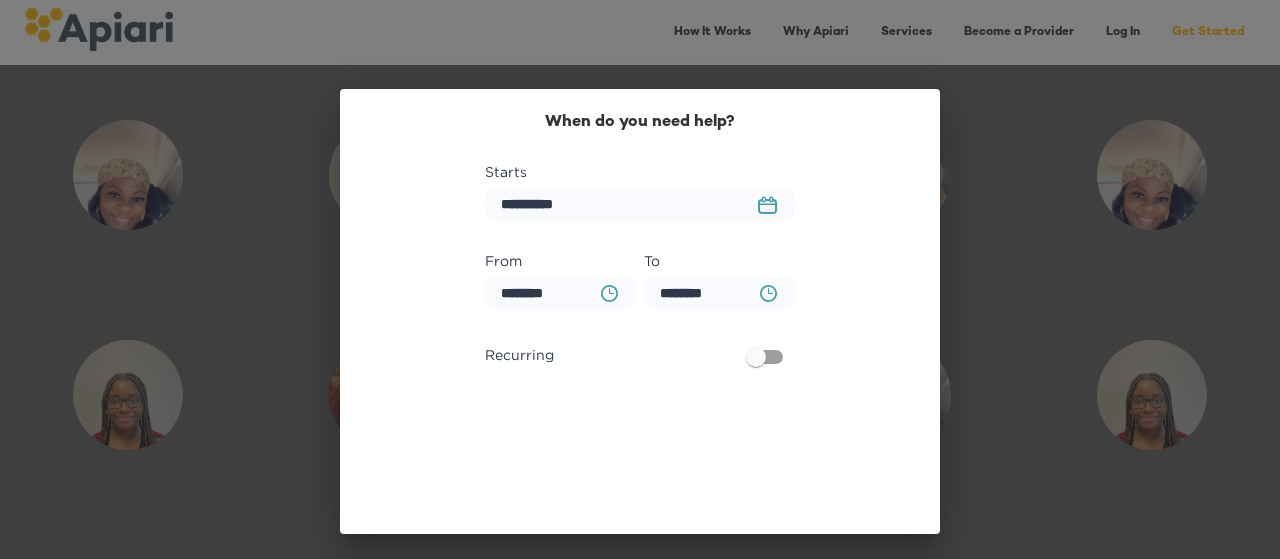 click on "23979DC4-A7E4-489C-88E7-37869341D308 Created with sketchtool." 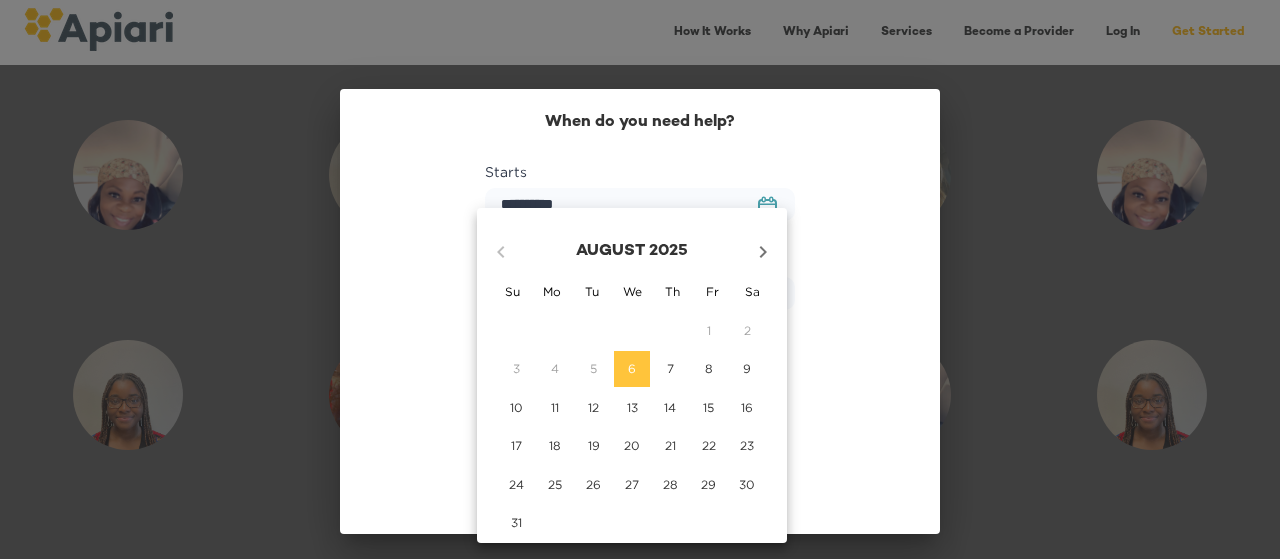 click on "25" at bounding box center (555, 484) 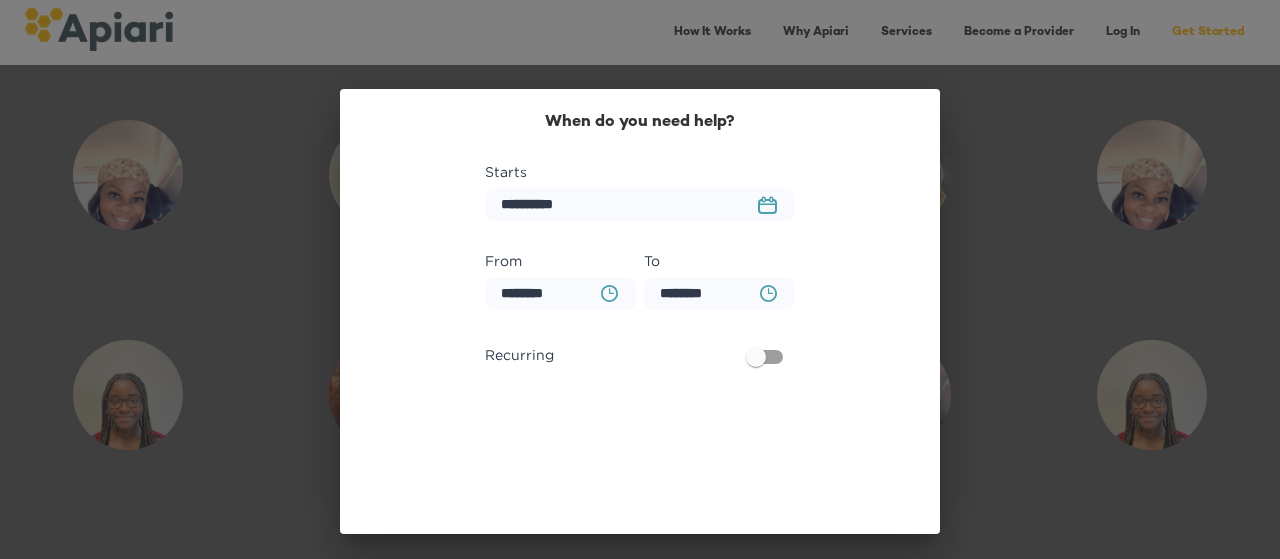 click on "BA0D2328-0349-4FFE-B945-982DA367CA30 Created with sketchtool." at bounding box center [609, 293] 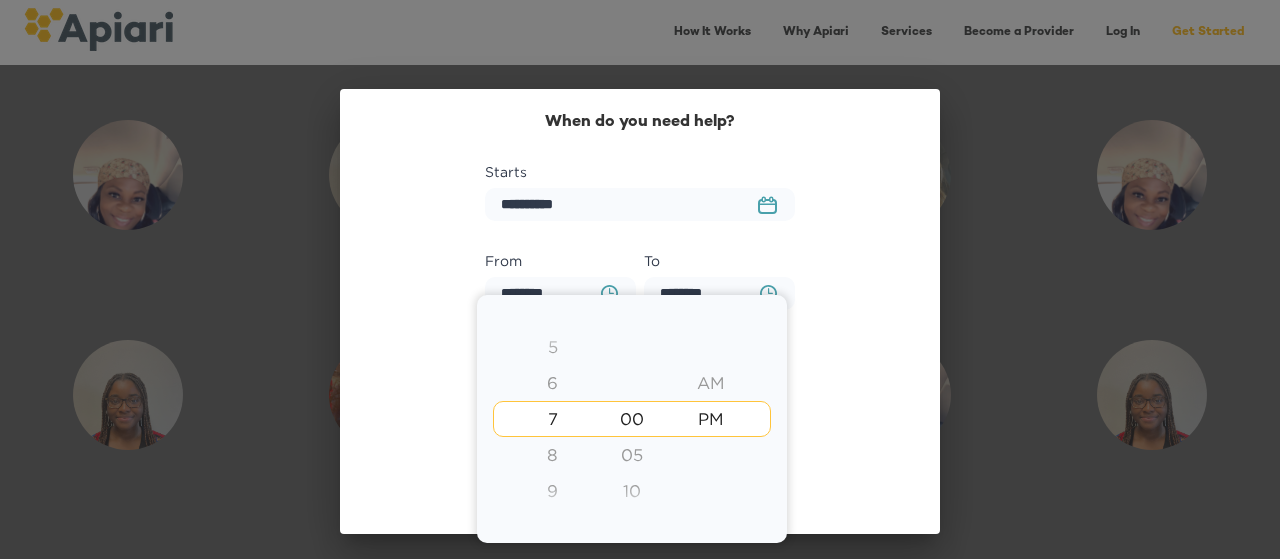 type on "********" 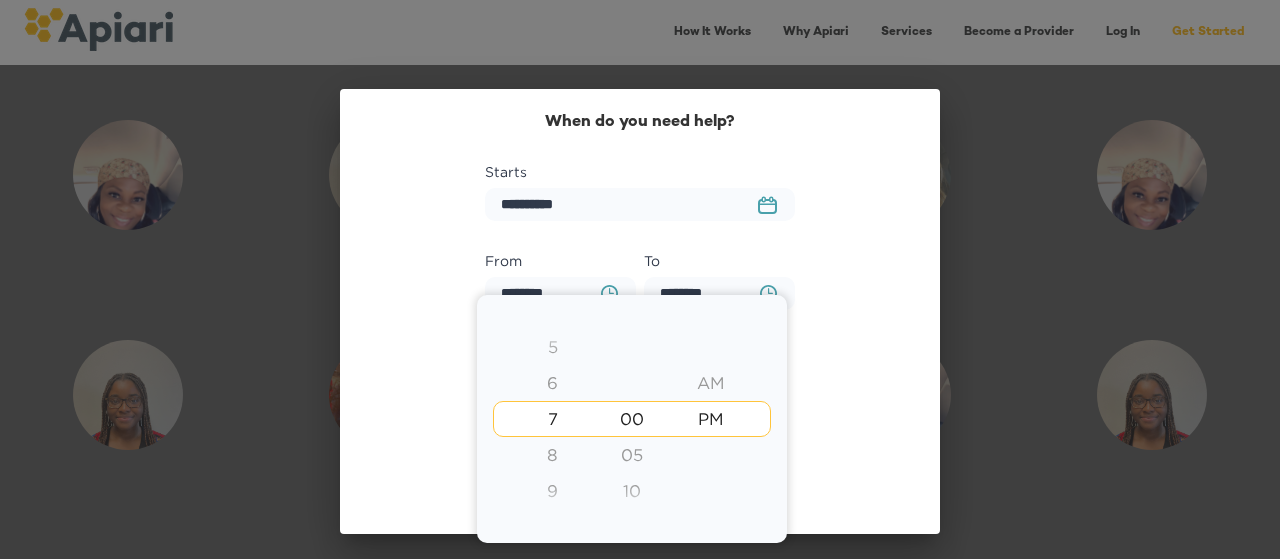 type on "********" 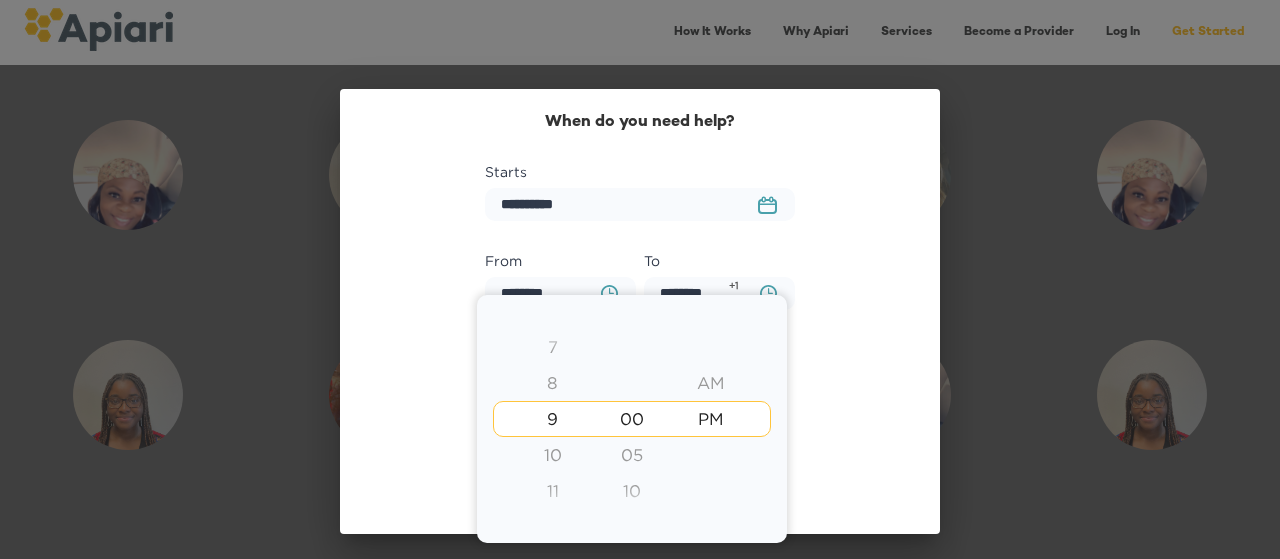 type on "********" 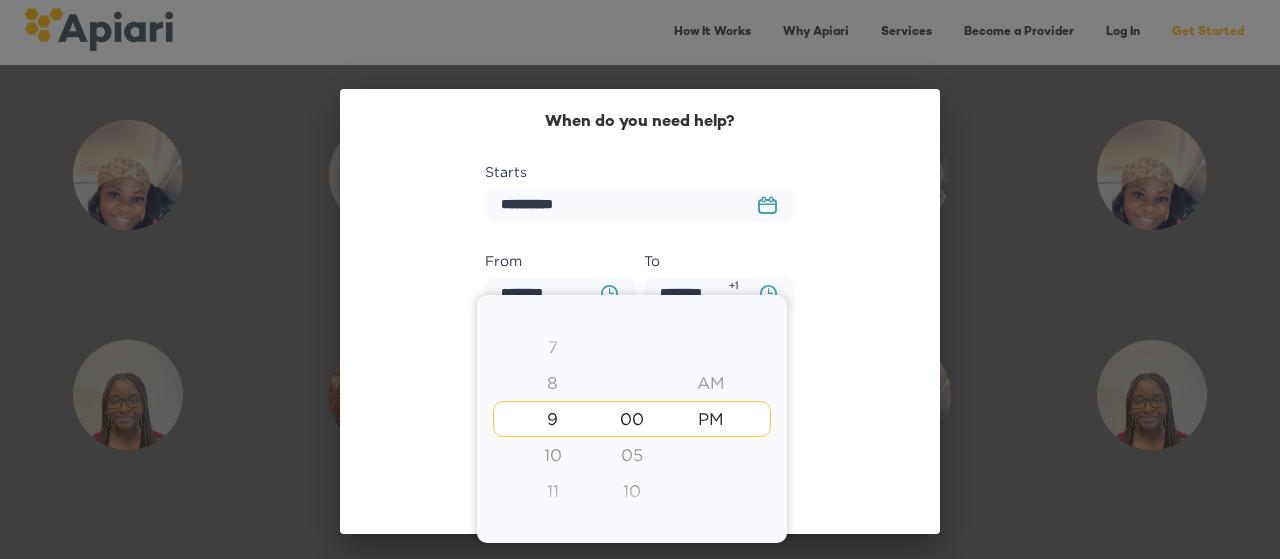 type on "********" 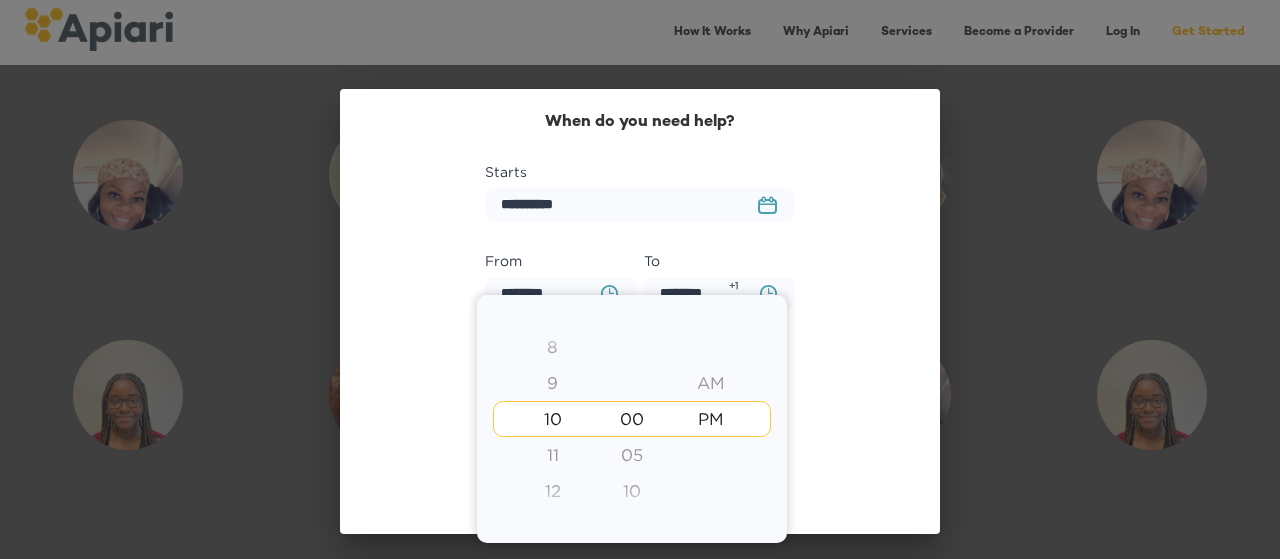type on "********" 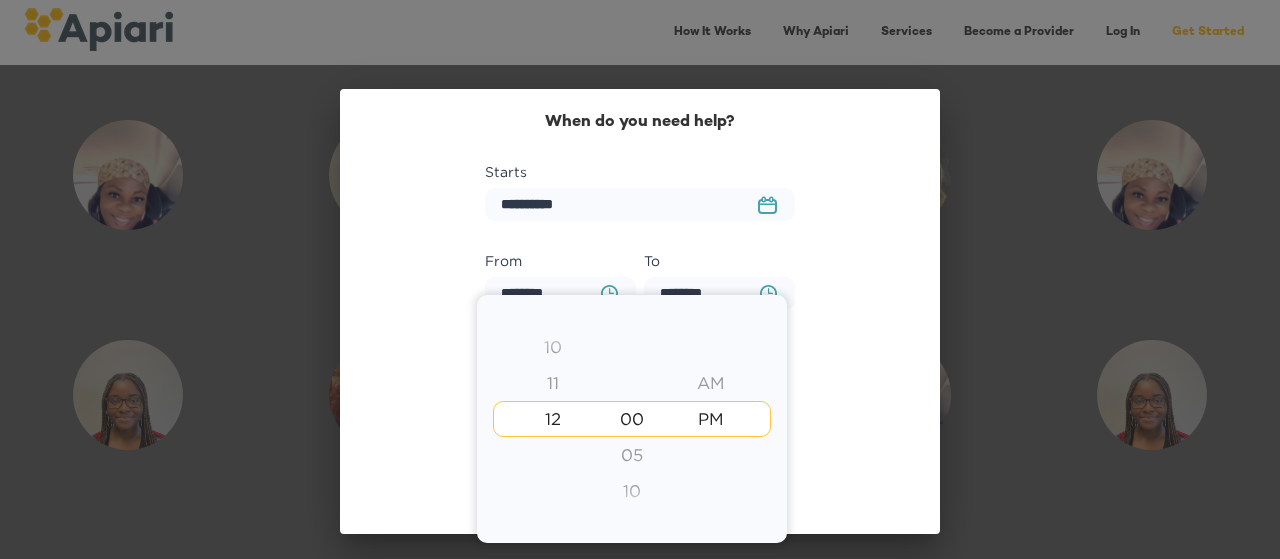 click on "12" at bounding box center [552, 419] 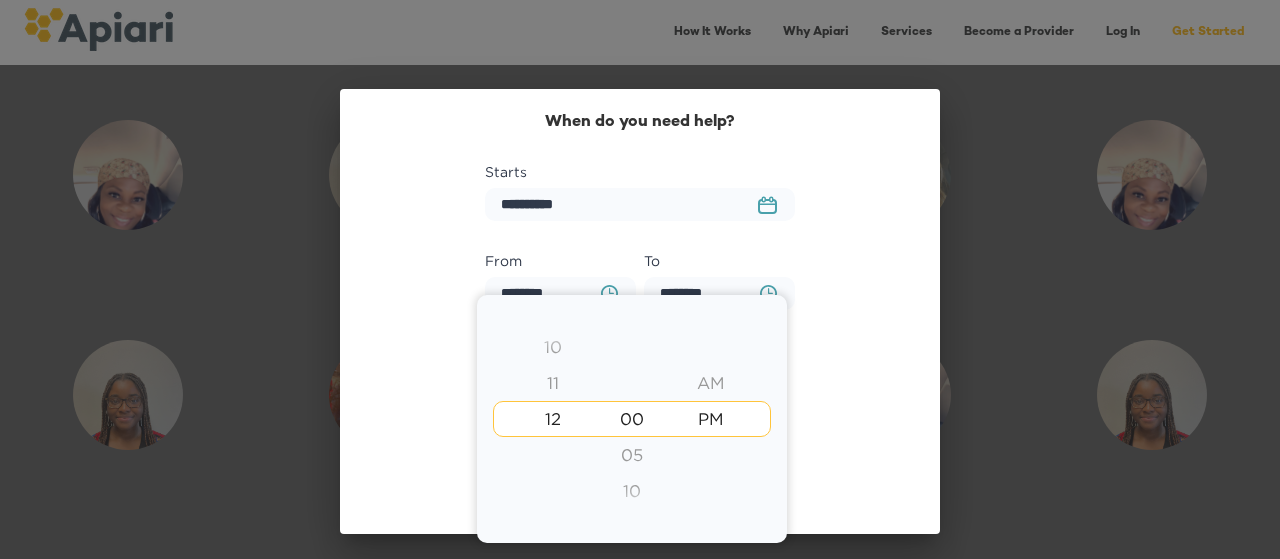 click on "11" at bounding box center (552, 383) 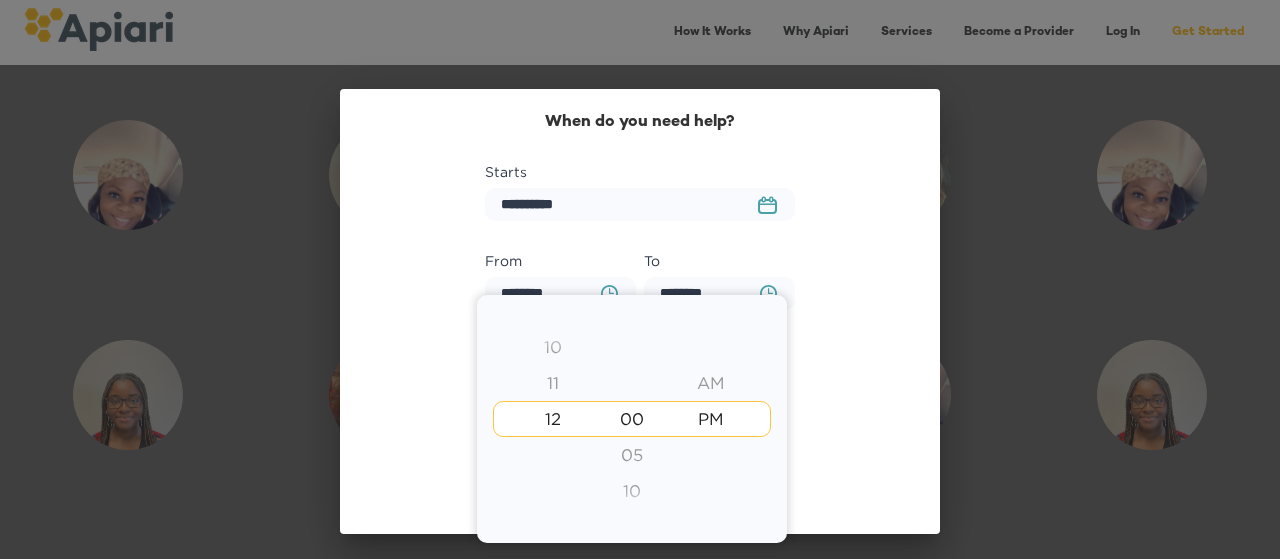 type on "********" 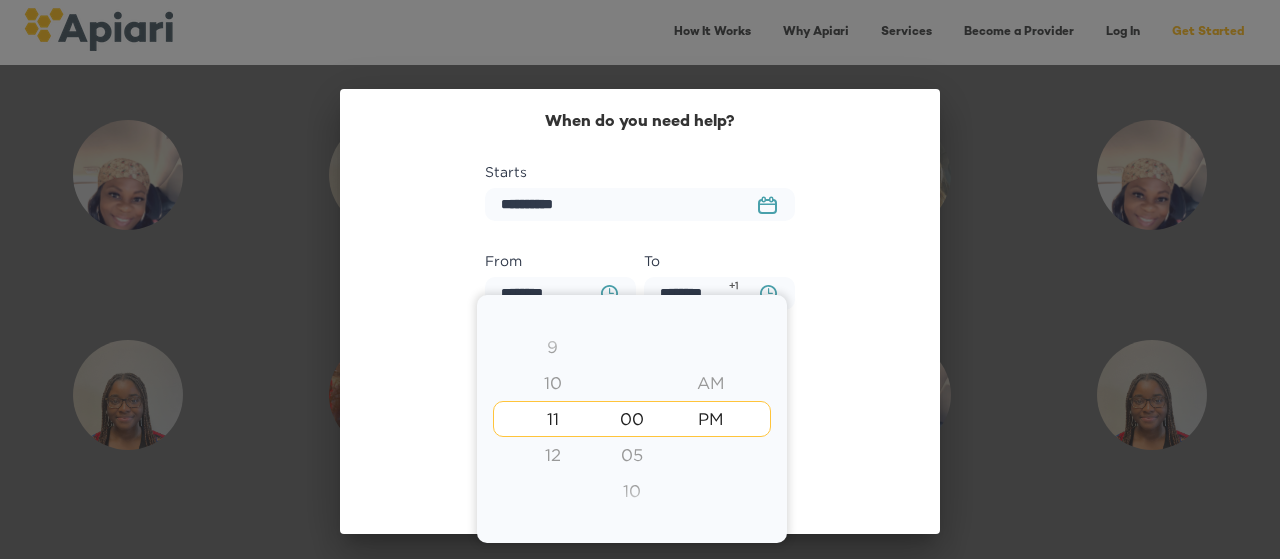 click on "12" at bounding box center (552, 455) 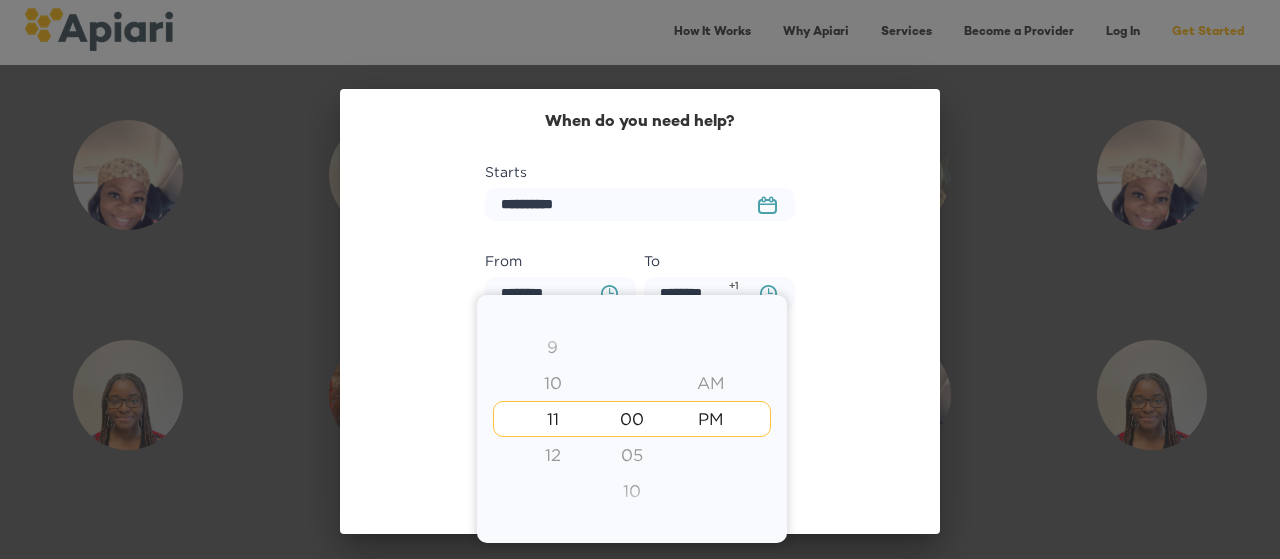 type on "********" 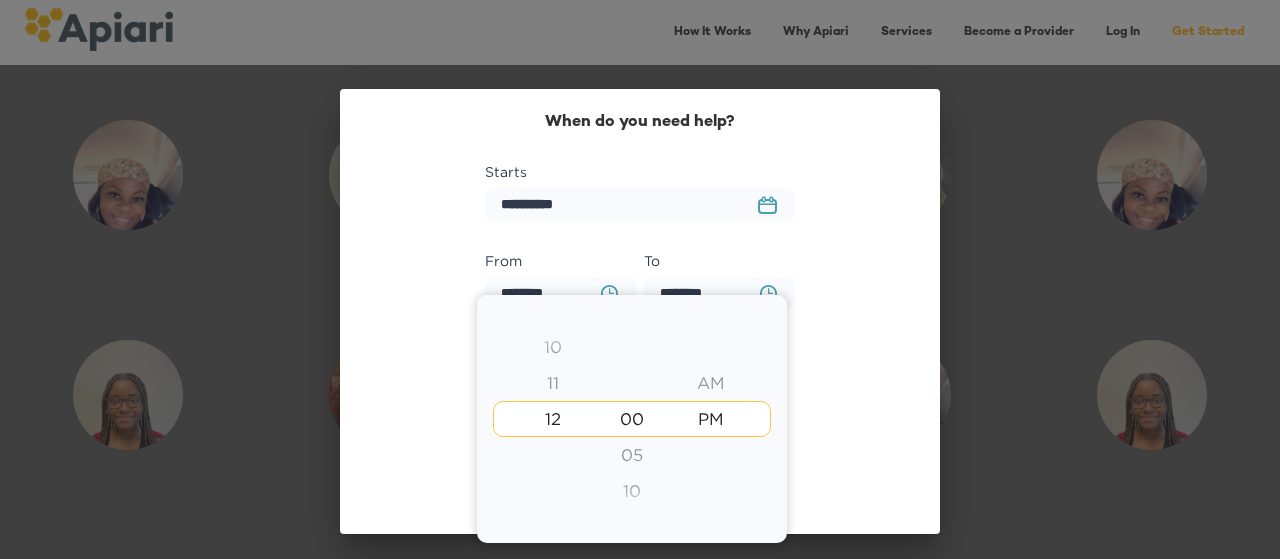 click at bounding box center [640, 279] 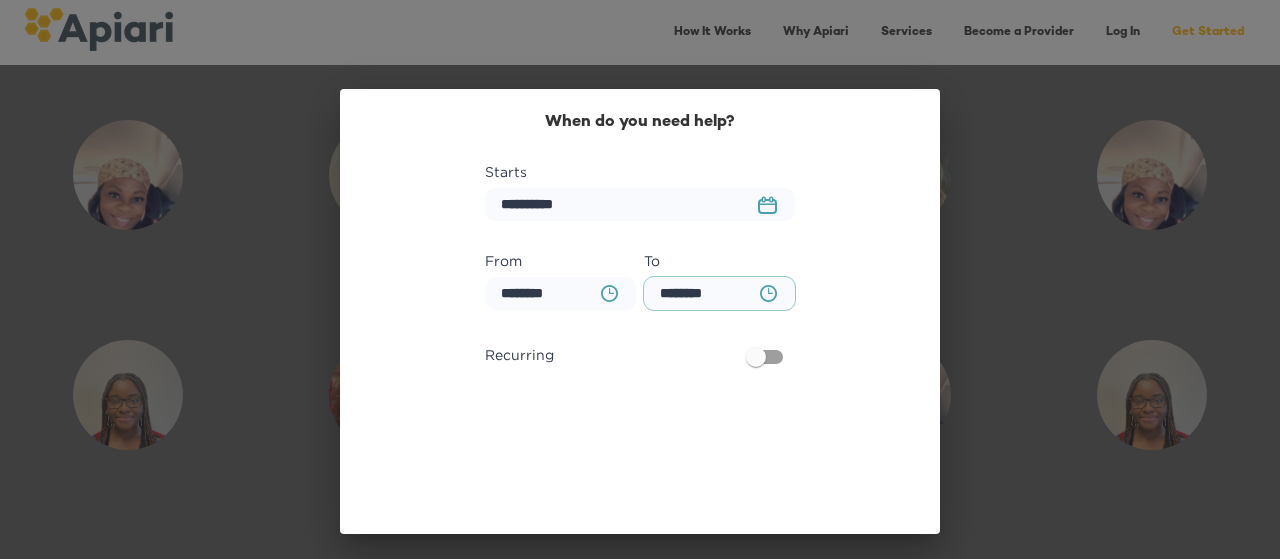 click on "********" at bounding box center (719, 293) 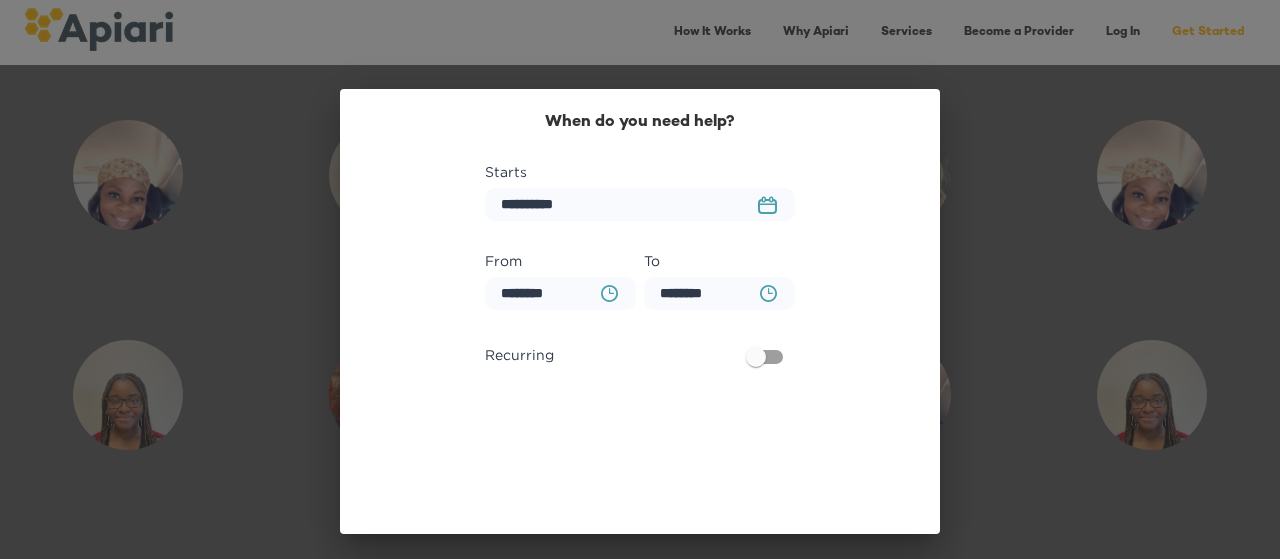 click on "BA0D2328-0349-4FFE-B945-982DA367CA30 Created with sketchtool." 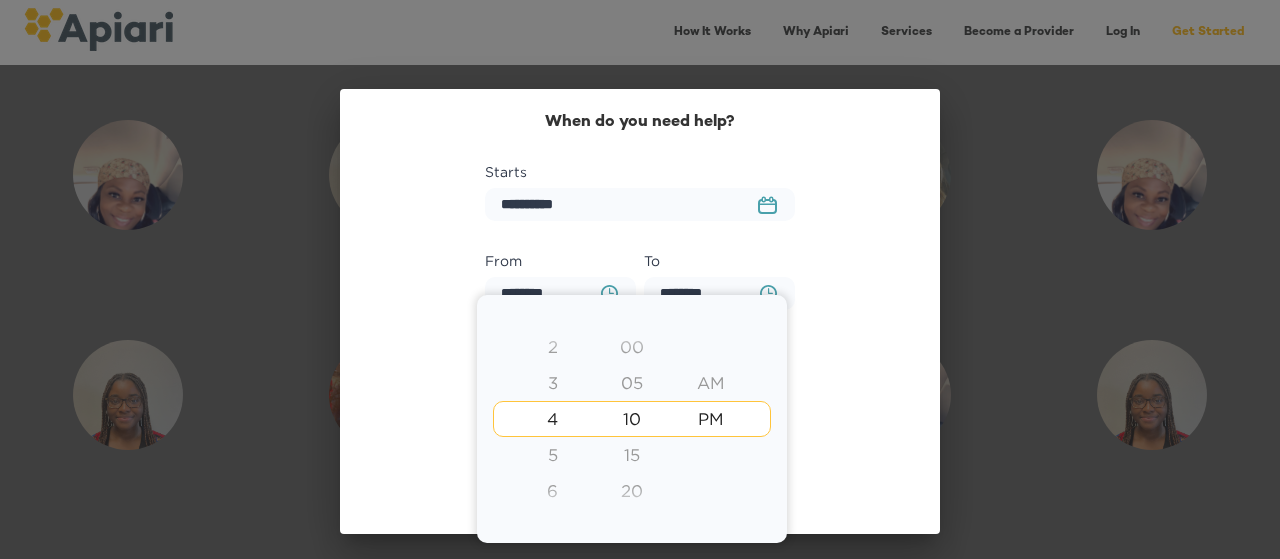 click on "6" at bounding box center [552, 491] 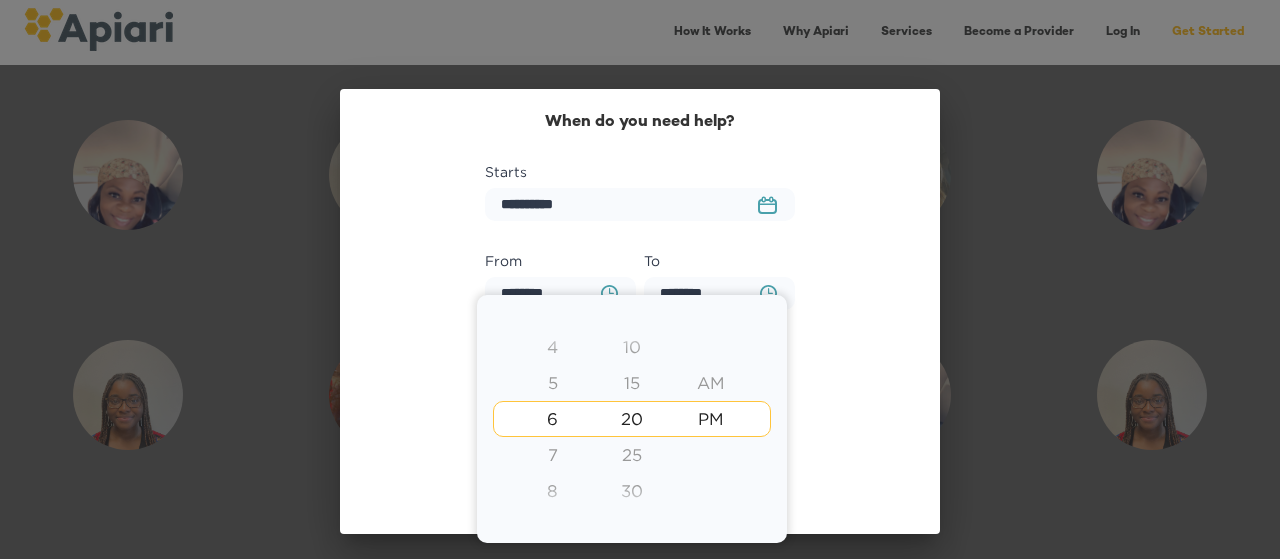 type on "********" 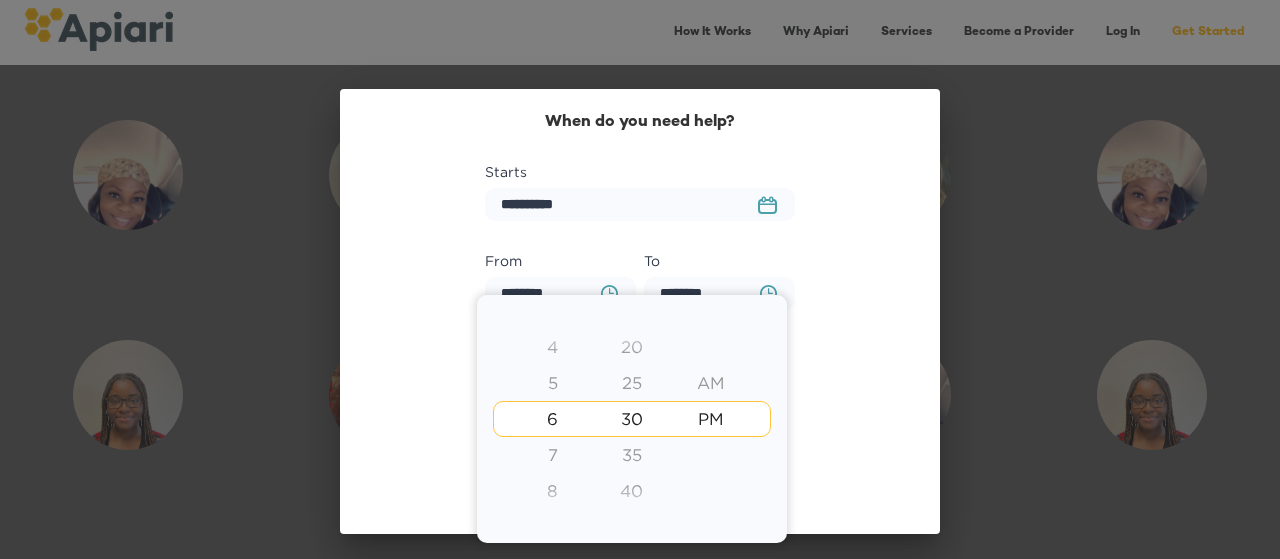 click on "30" at bounding box center [631, 419] 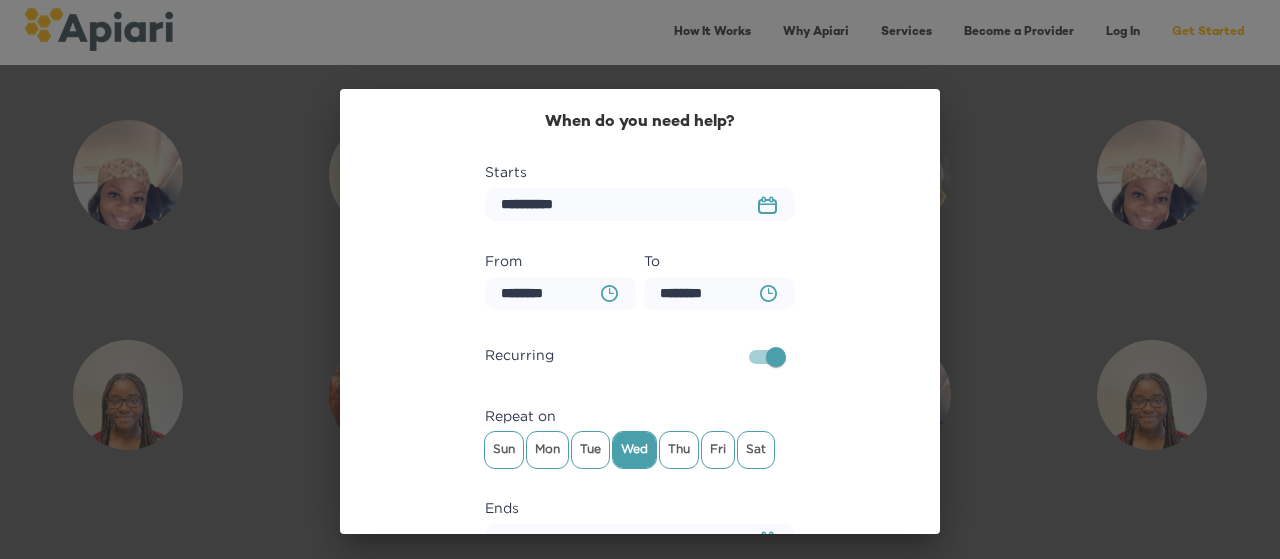 scroll, scrollTop: 100, scrollLeft: 0, axis: vertical 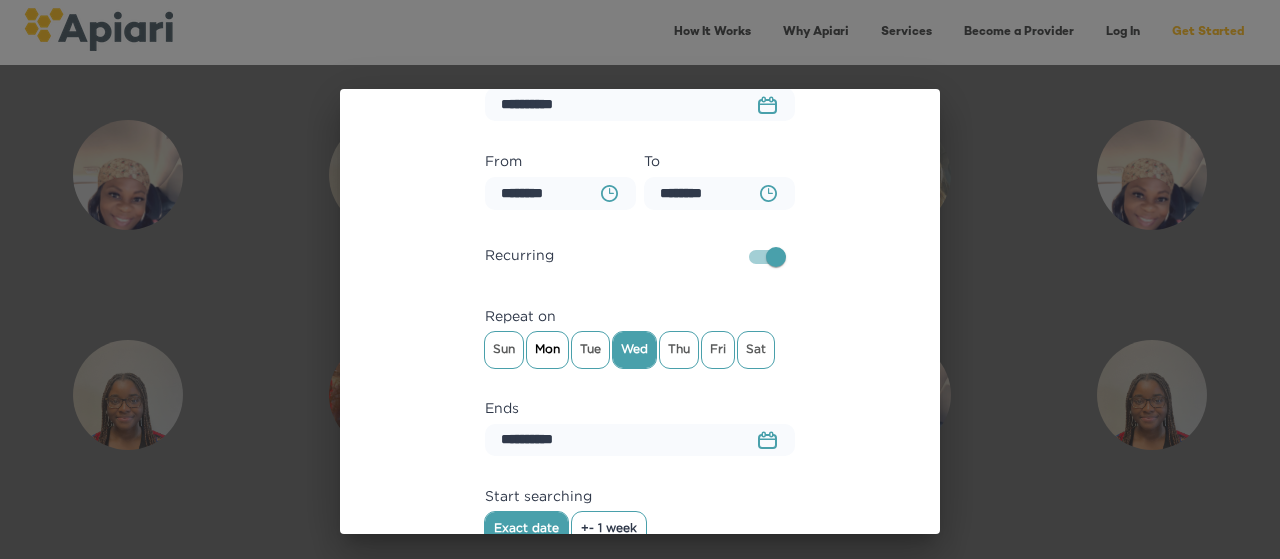 click on "Mon" at bounding box center (547, 349) 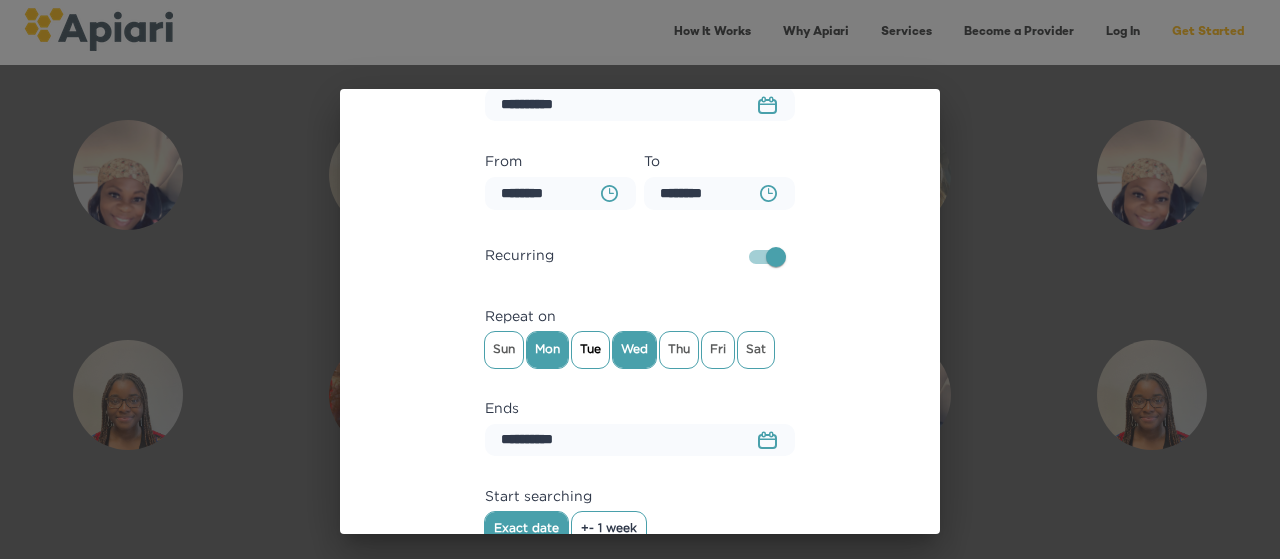 click on "Tue" at bounding box center [590, 349] 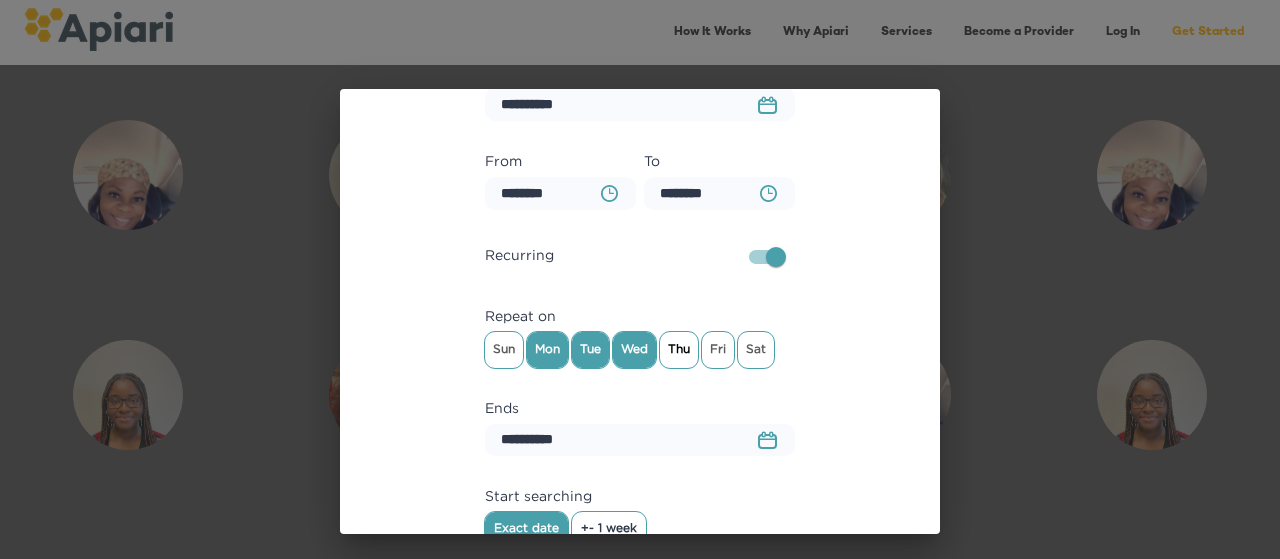 click on "Thu" at bounding box center (679, 349) 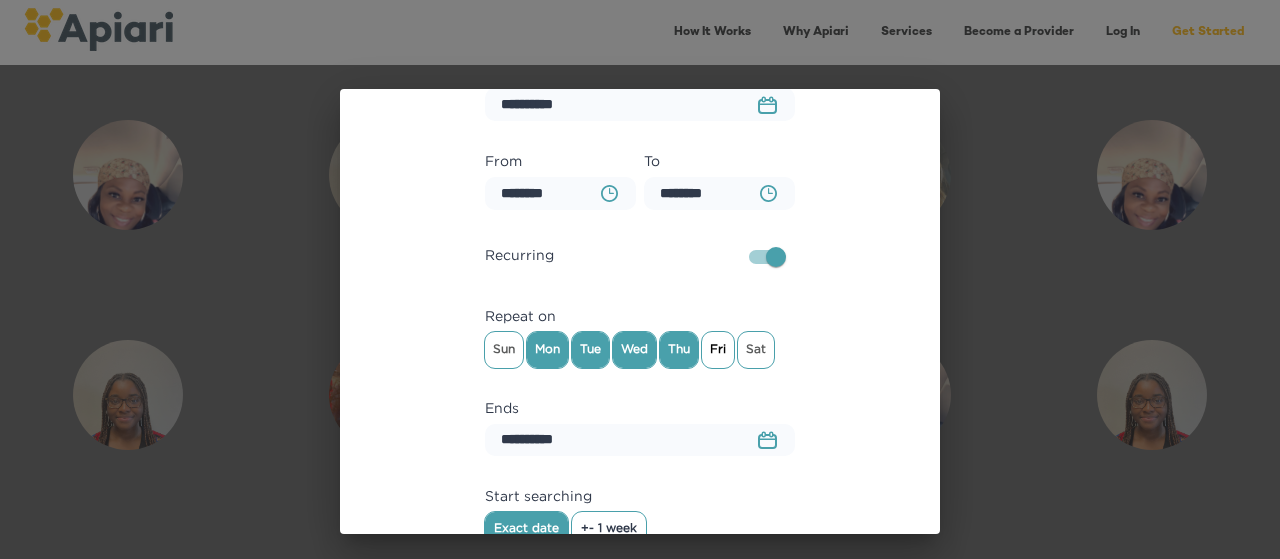 click on "Fri" at bounding box center (718, 349) 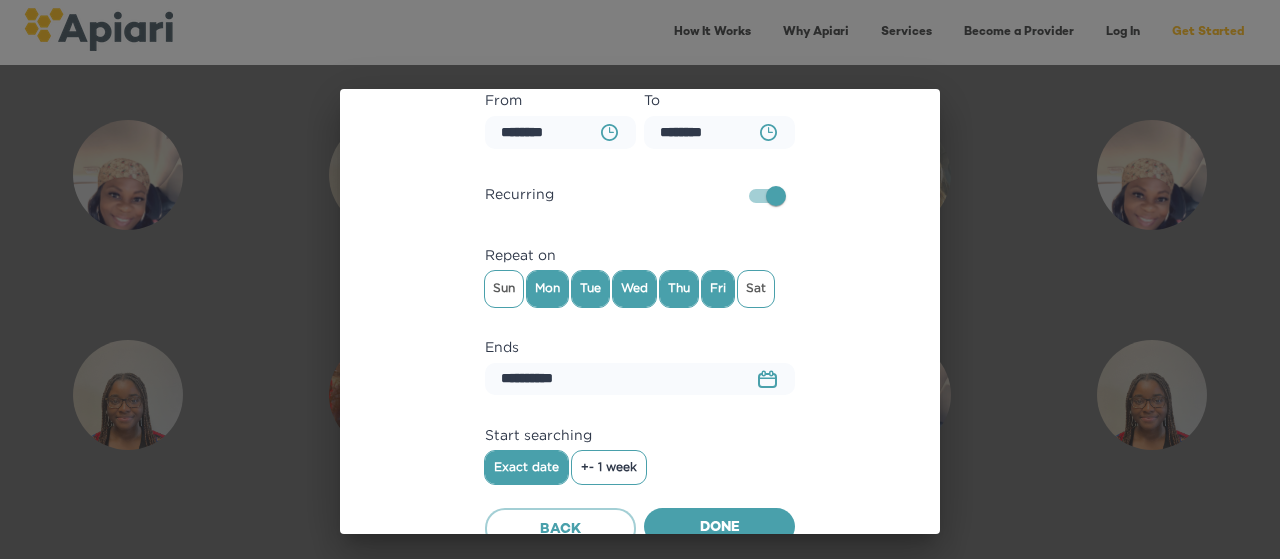 scroll, scrollTop: 188, scrollLeft: 0, axis: vertical 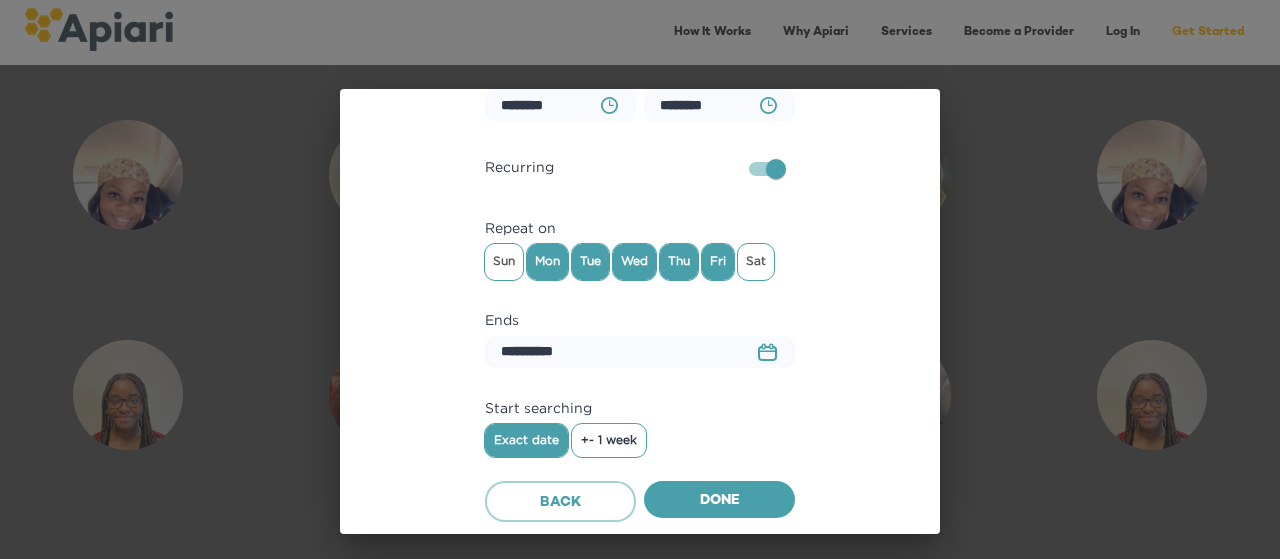 click 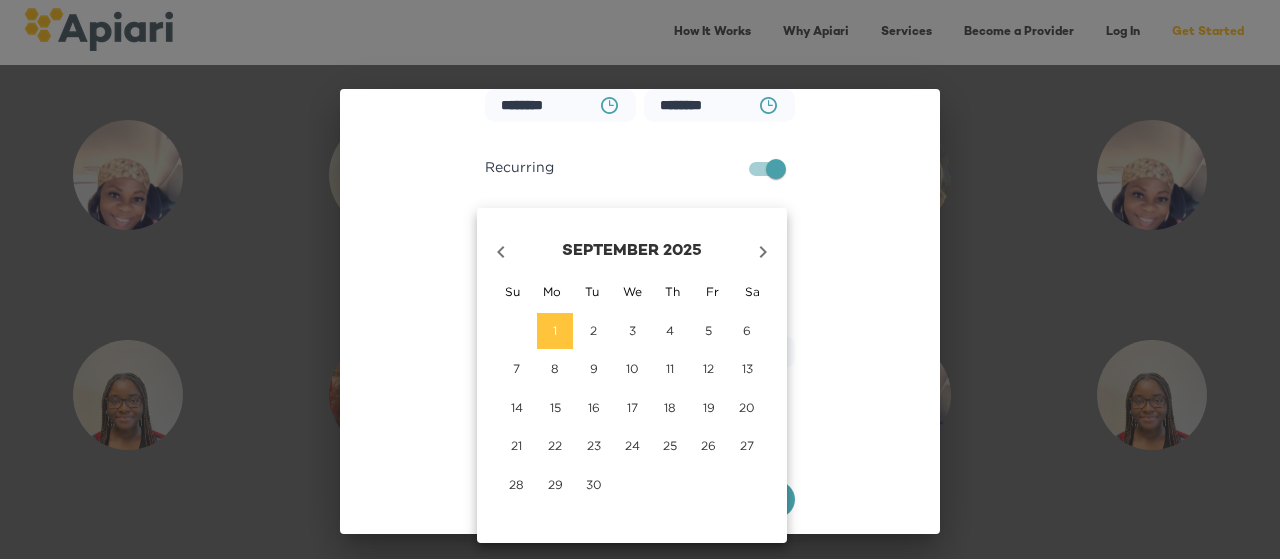 click at bounding box center (640, 279) 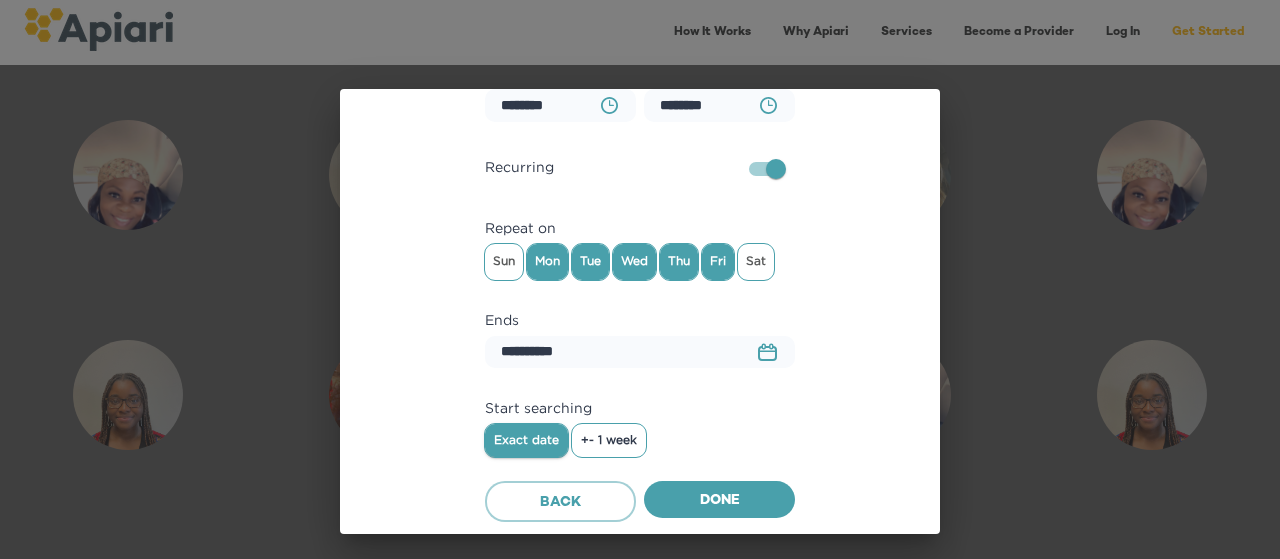 click on "Exact date" at bounding box center [526, 440] 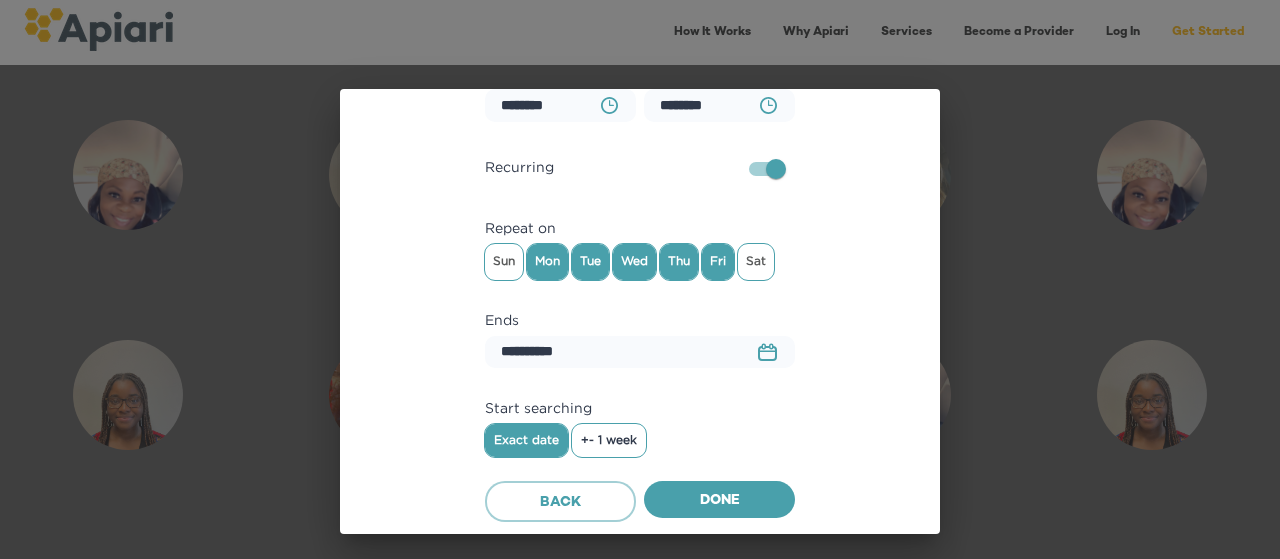 click on "23979DC4-A7E4-489C-88E7-37869341D308 Created with sketchtool." 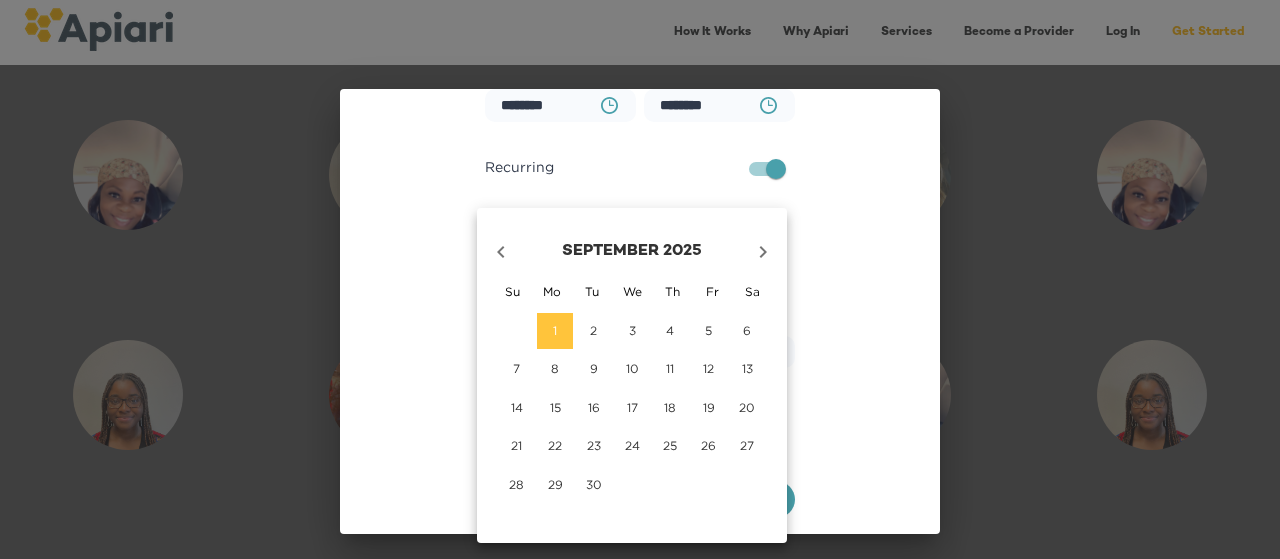 click at bounding box center (640, 279) 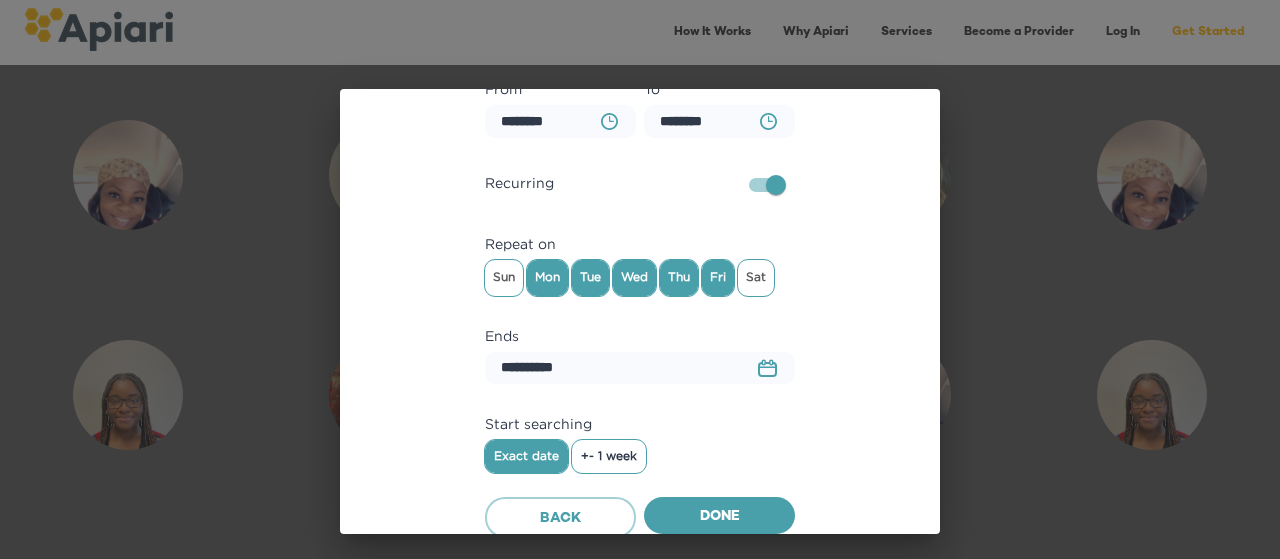 scroll, scrollTop: 188, scrollLeft: 0, axis: vertical 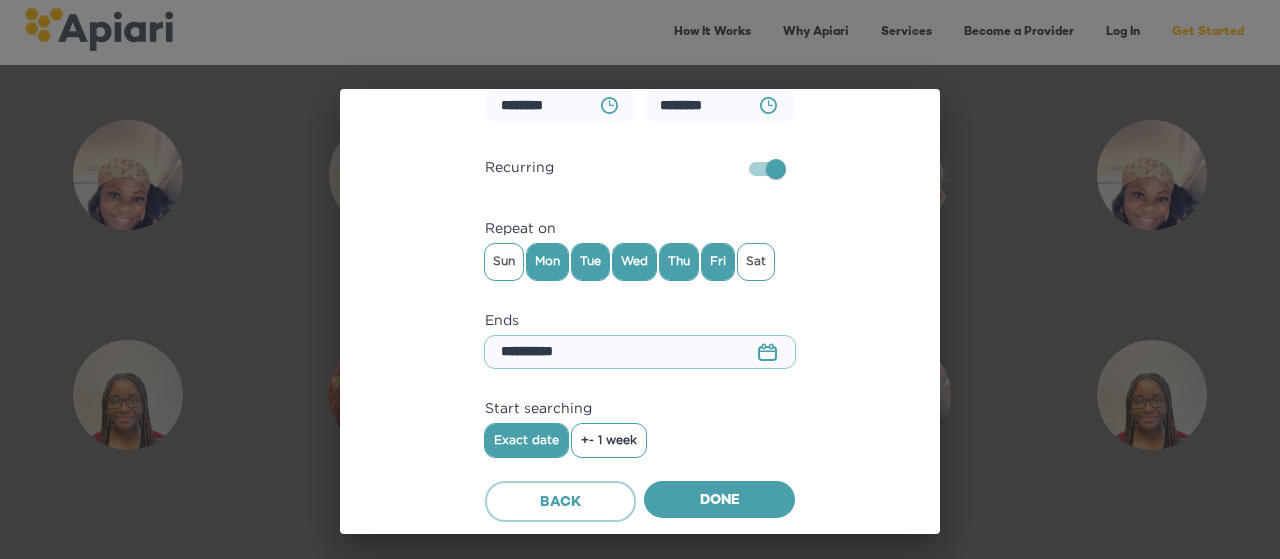 click on "**********" at bounding box center [640, 352] 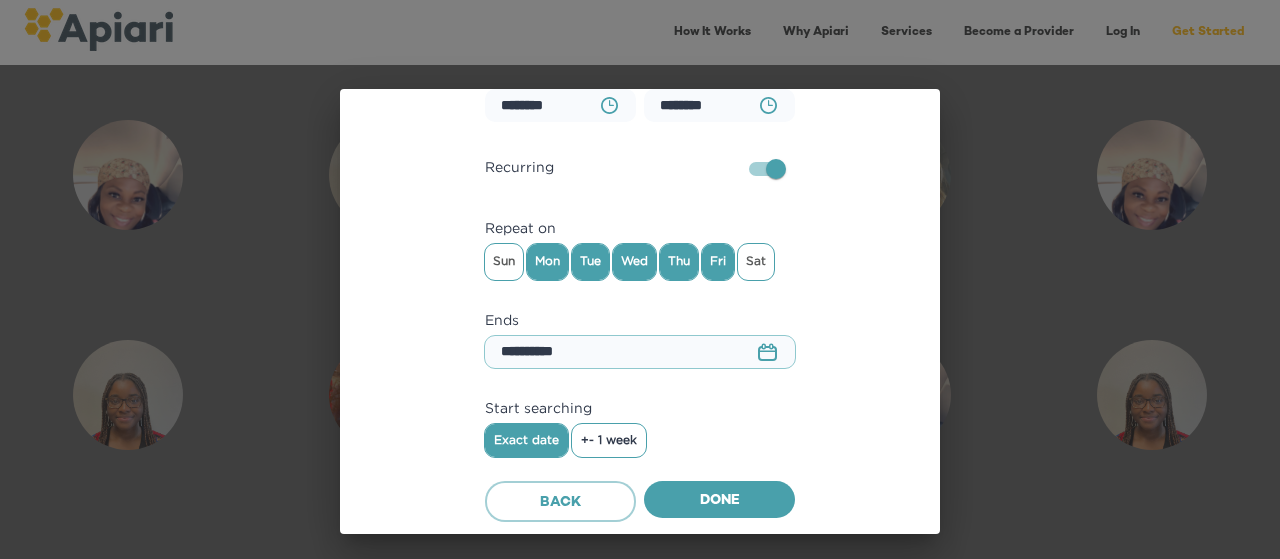 drag, startPoint x: 601, startPoint y: 351, endPoint x: 344, endPoint y: 351, distance: 257 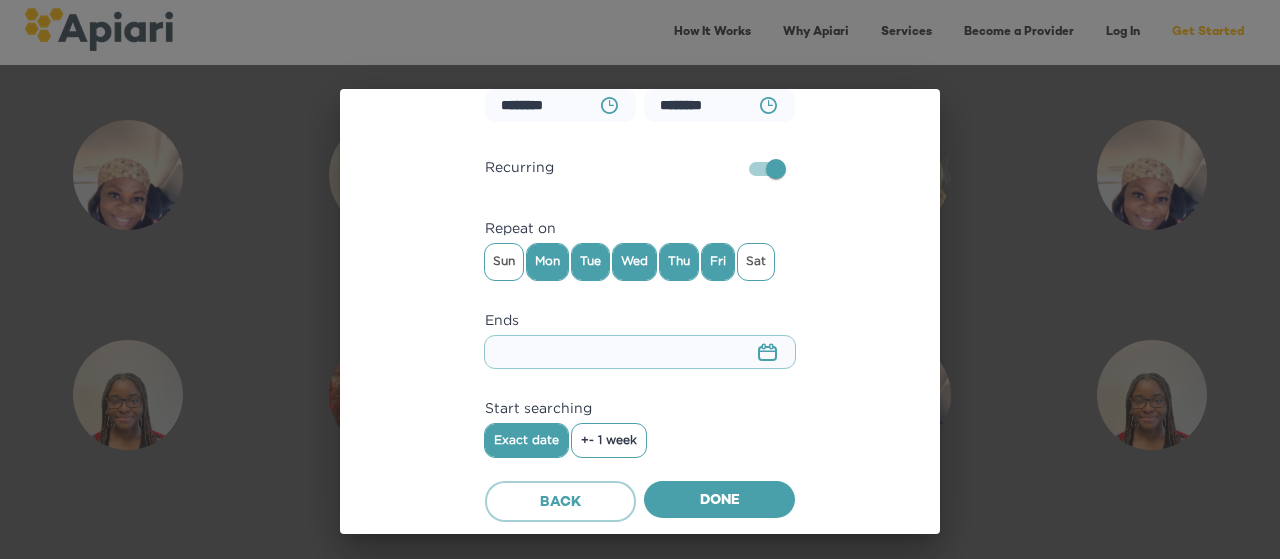 type 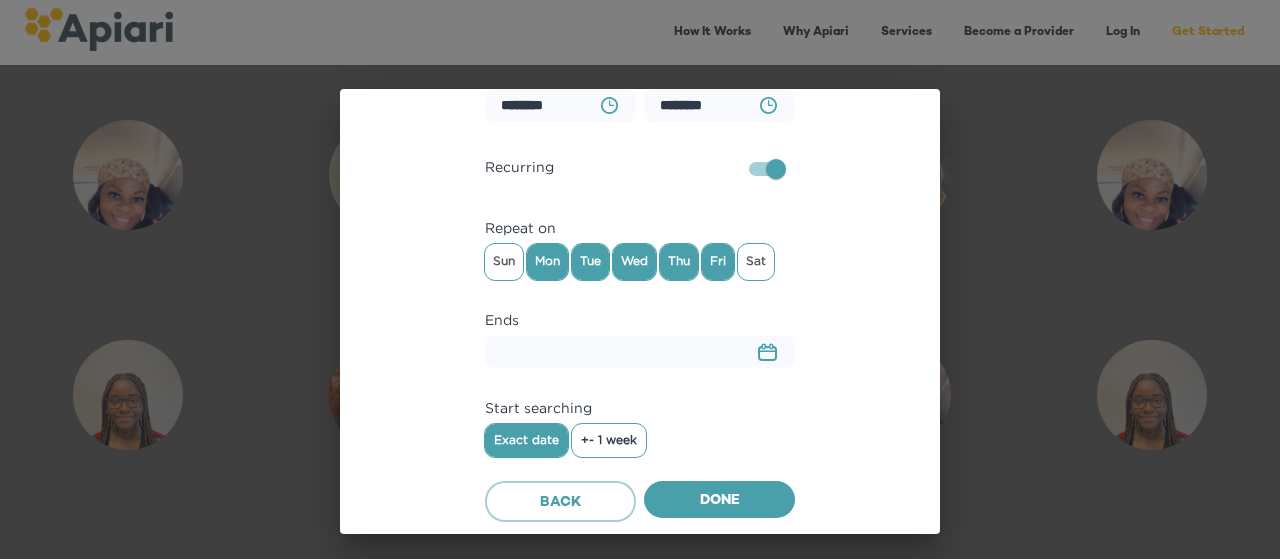 drag, startPoint x: 409, startPoint y: 325, endPoint x: 570, endPoint y: 441, distance: 198.43639 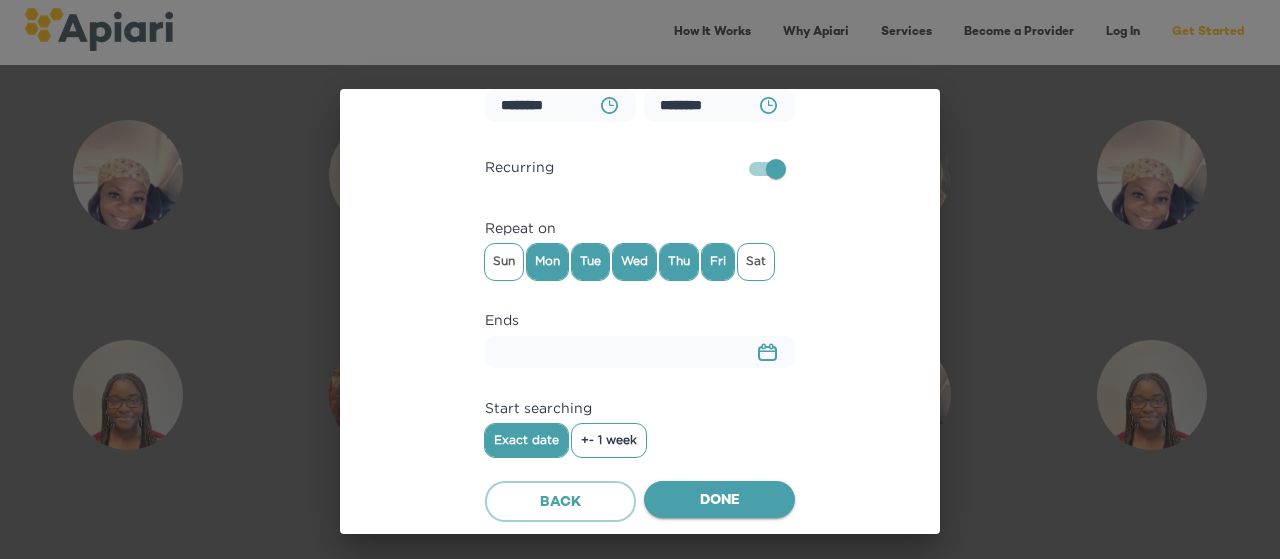 click on "Done" at bounding box center (719, 501) 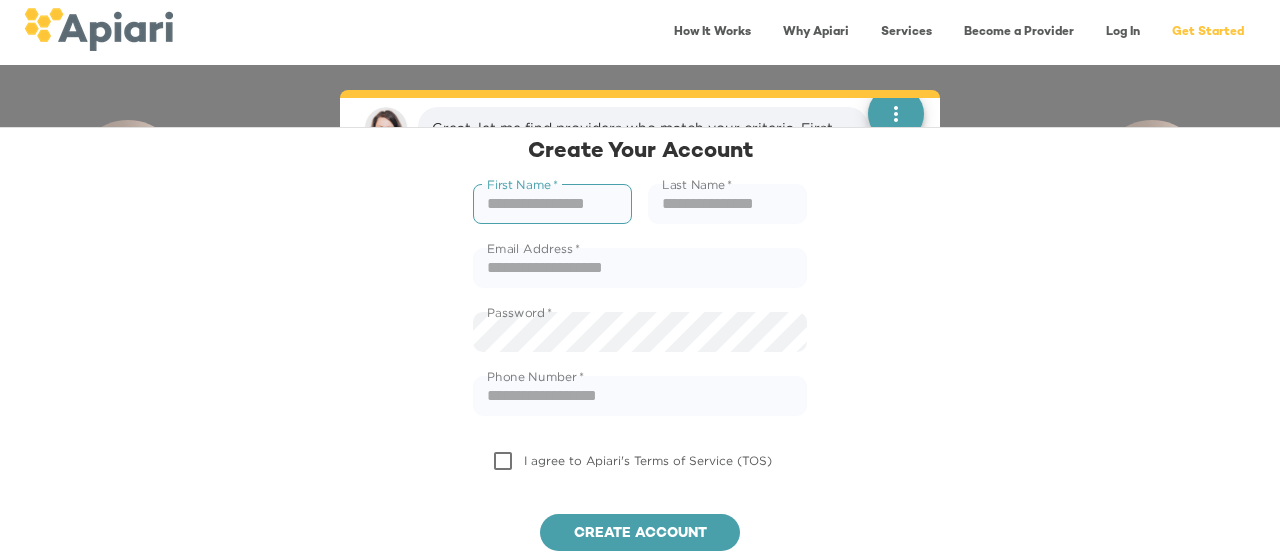 scroll, scrollTop: 1352, scrollLeft: 0, axis: vertical 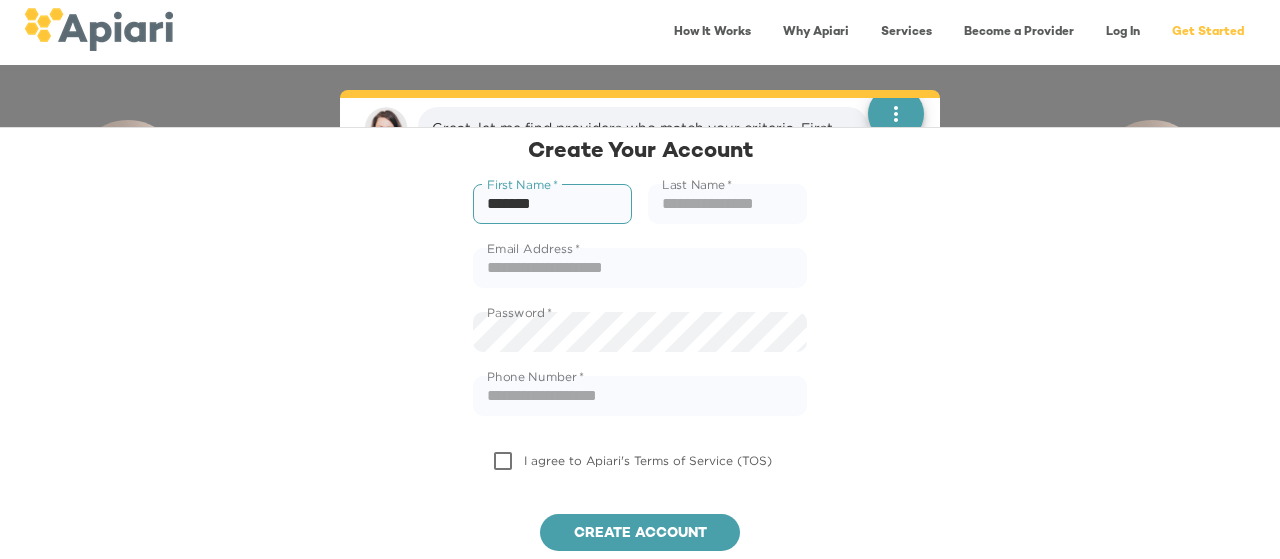 type on "*******" 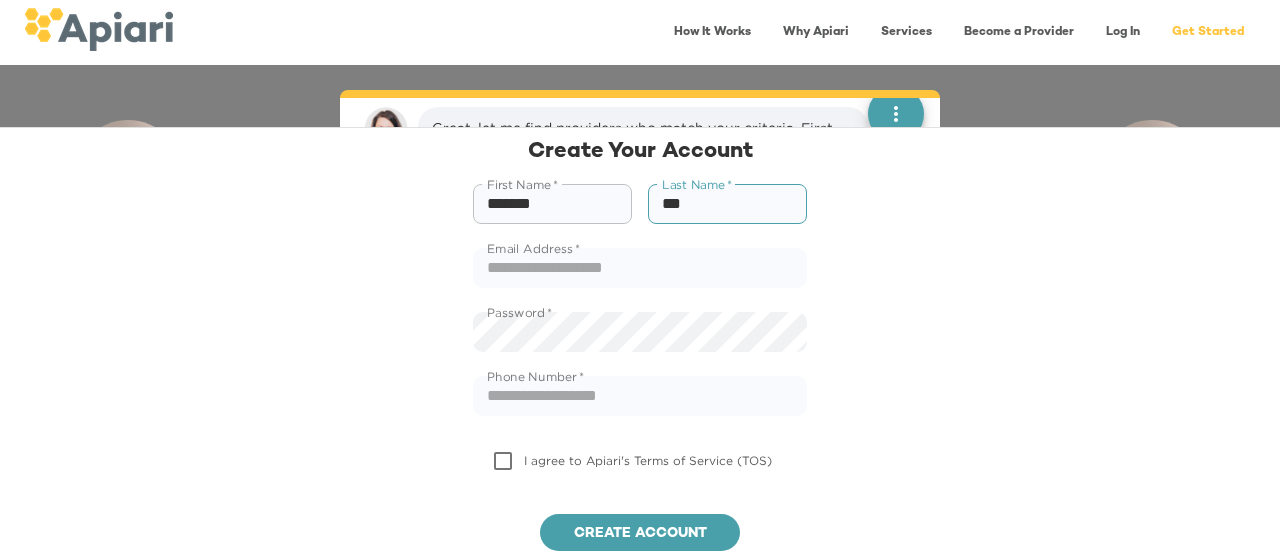 type on "***" 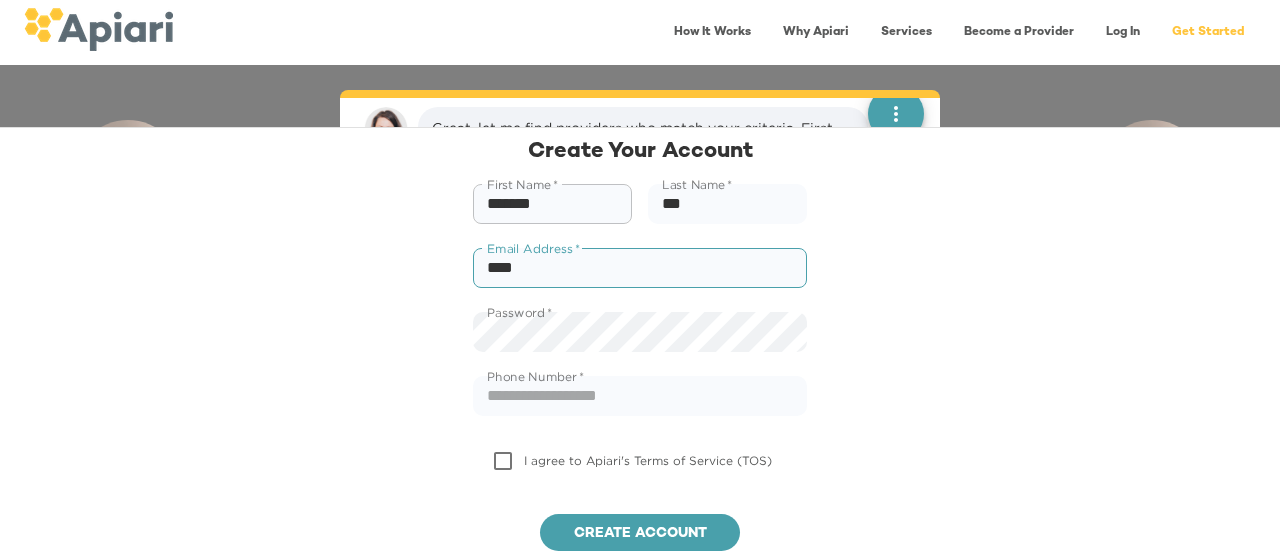 type on "**********" 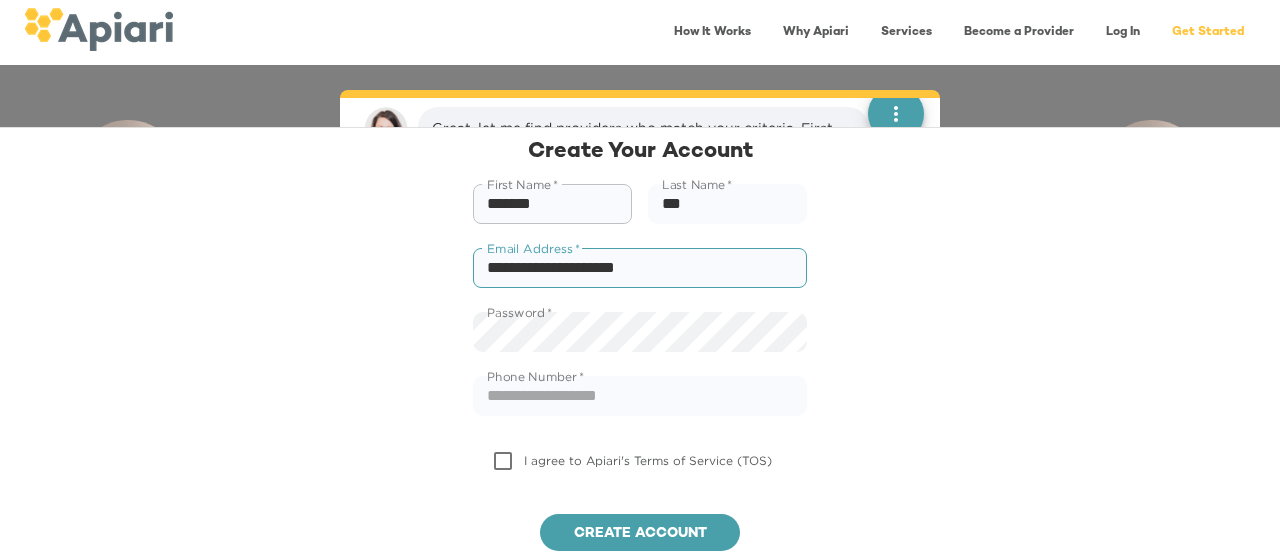 type on "**********" 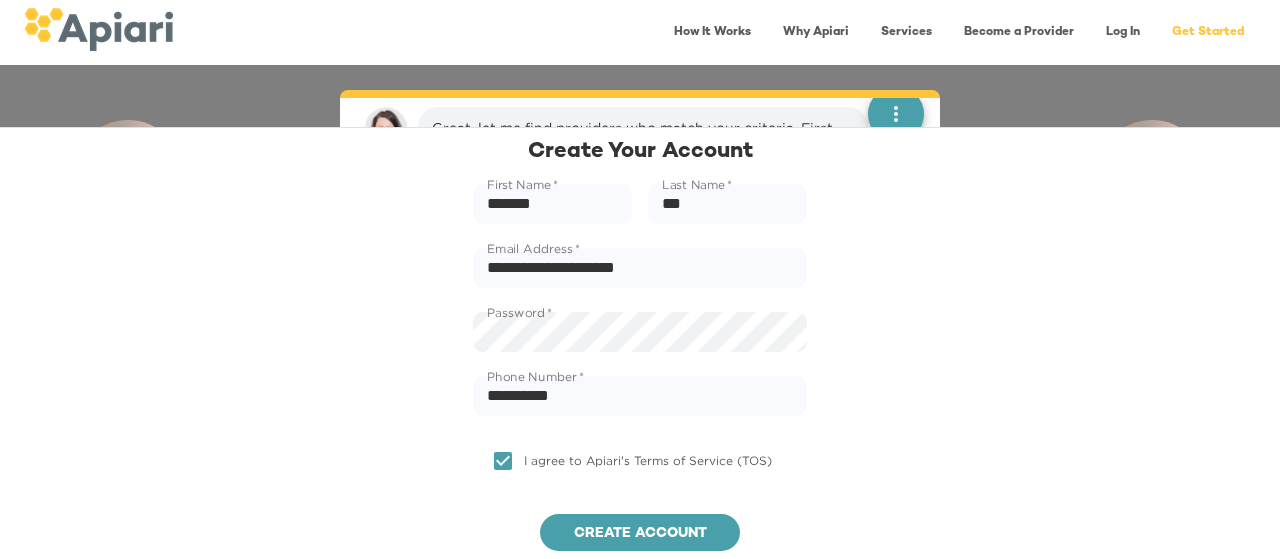 click on "**********" at bounding box center [640, 362] 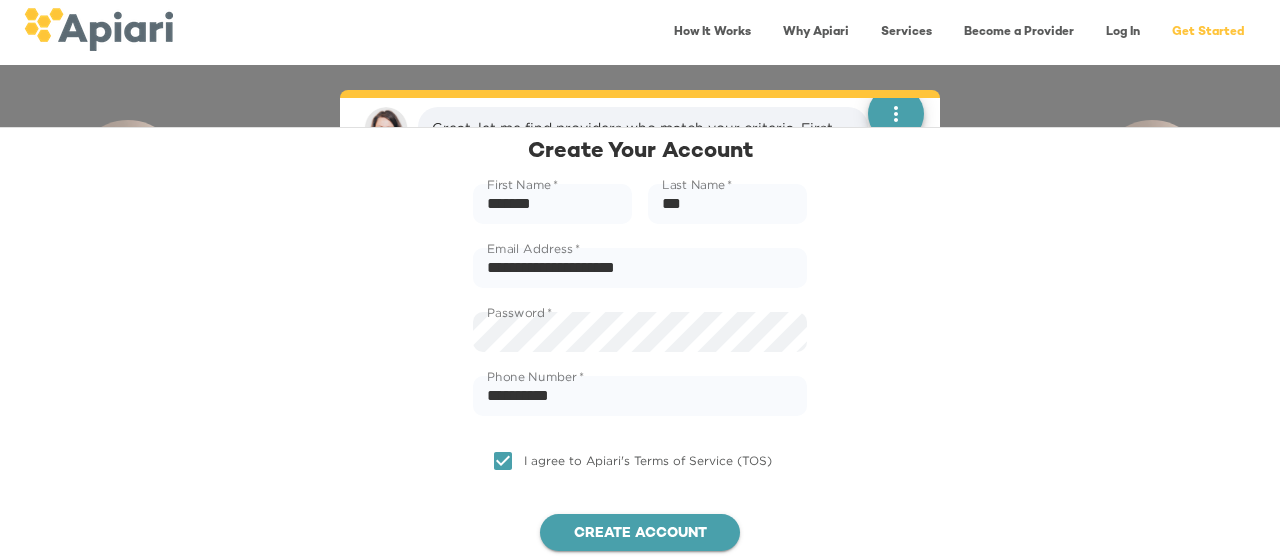 click on "Create account" at bounding box center [640, 534] 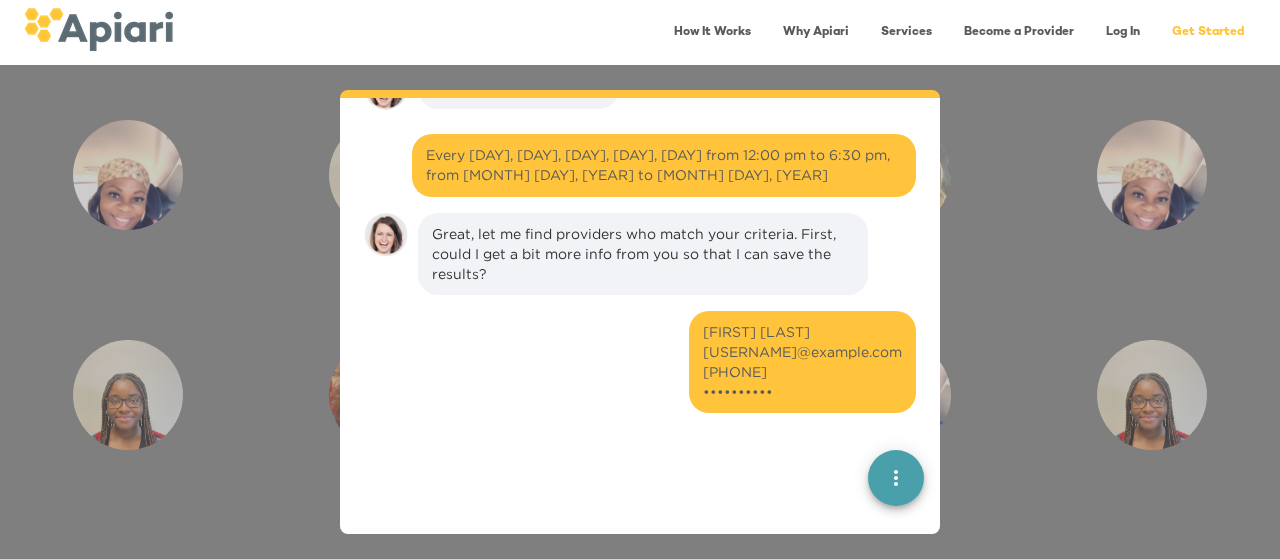 scroll, scrollTop: 1137, scrollLeft: 0, axis: vertical 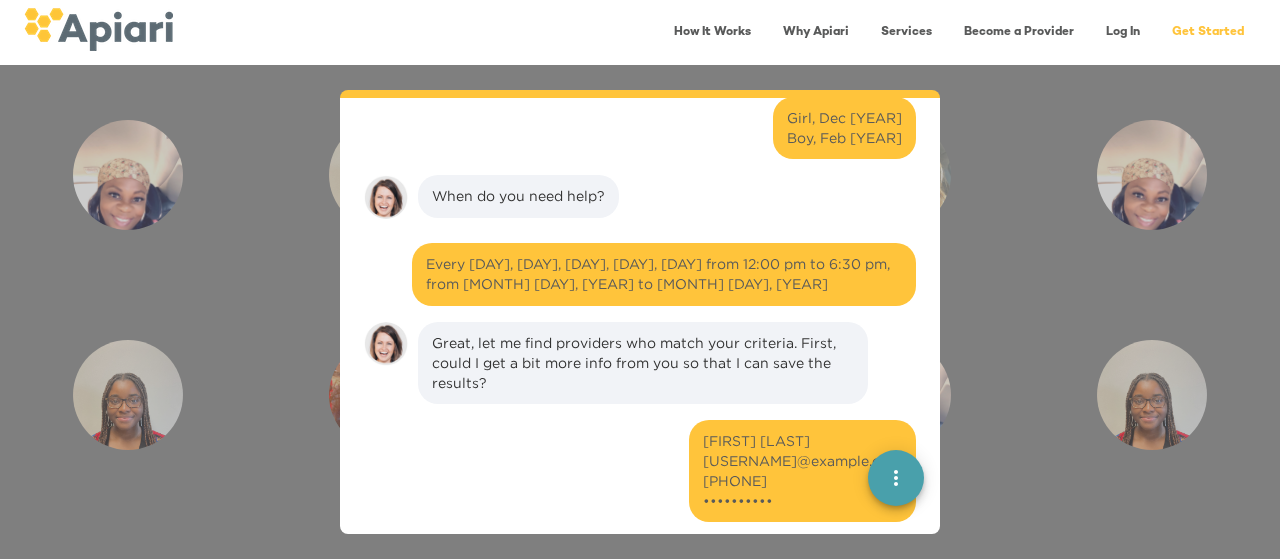 click 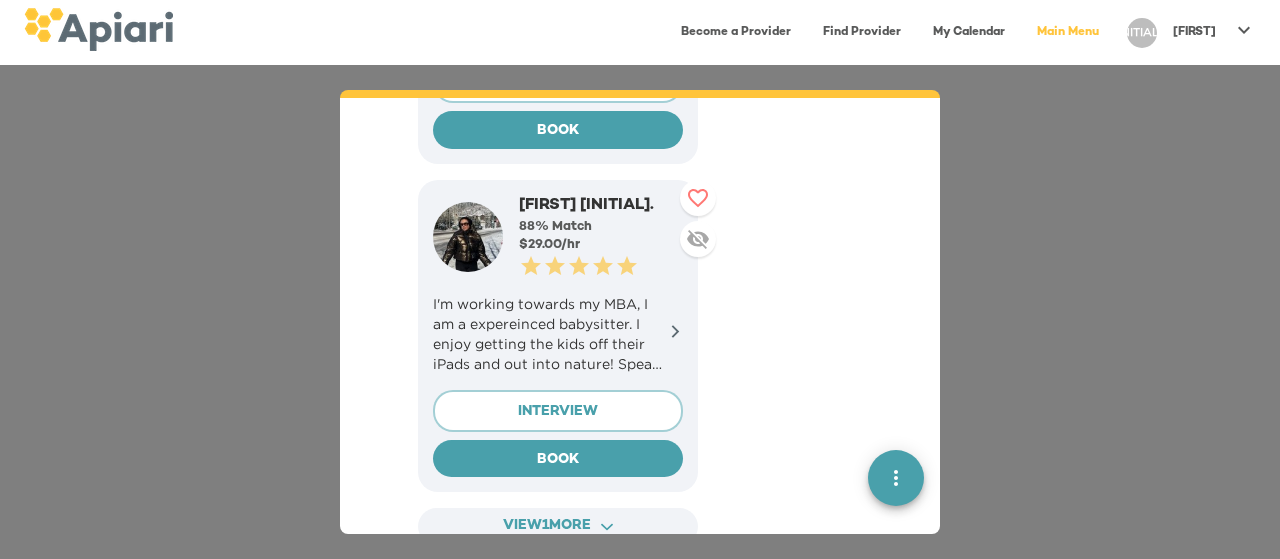 scroll, scrollTop: 2370, scrollLeft: 0, axis: vertical 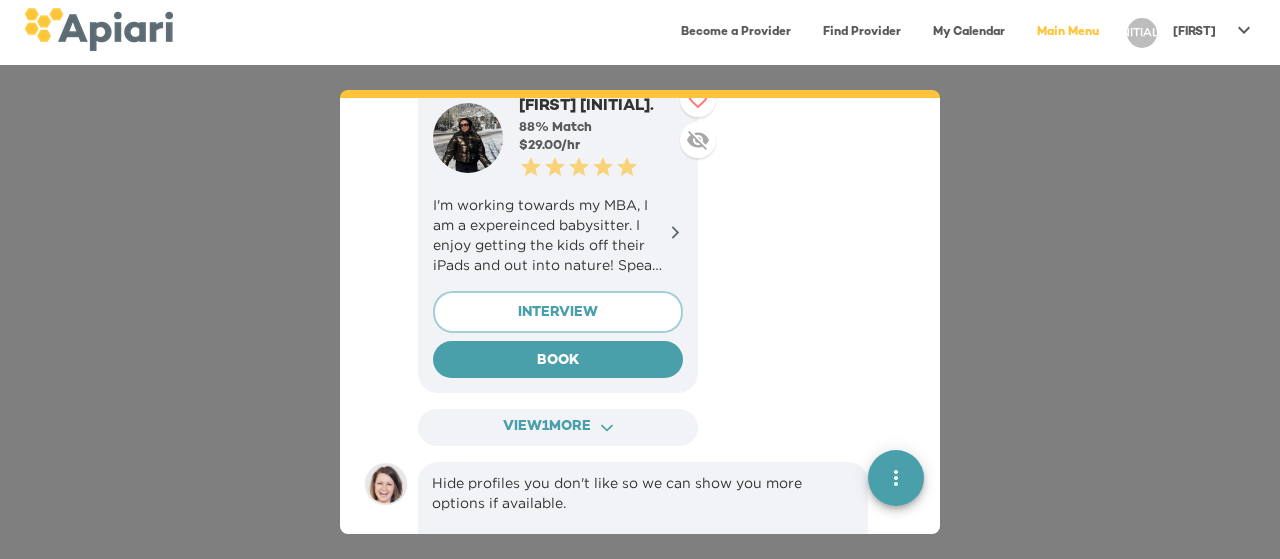 click 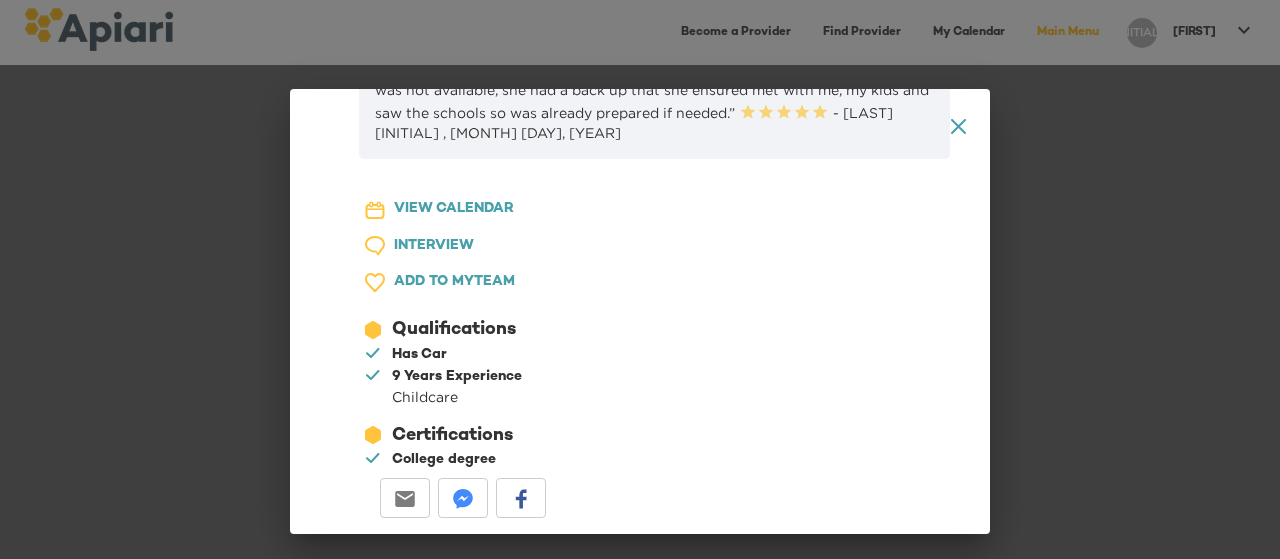 scroll, scrollTop: 1126, scrollLeft: 0, axis: vertical 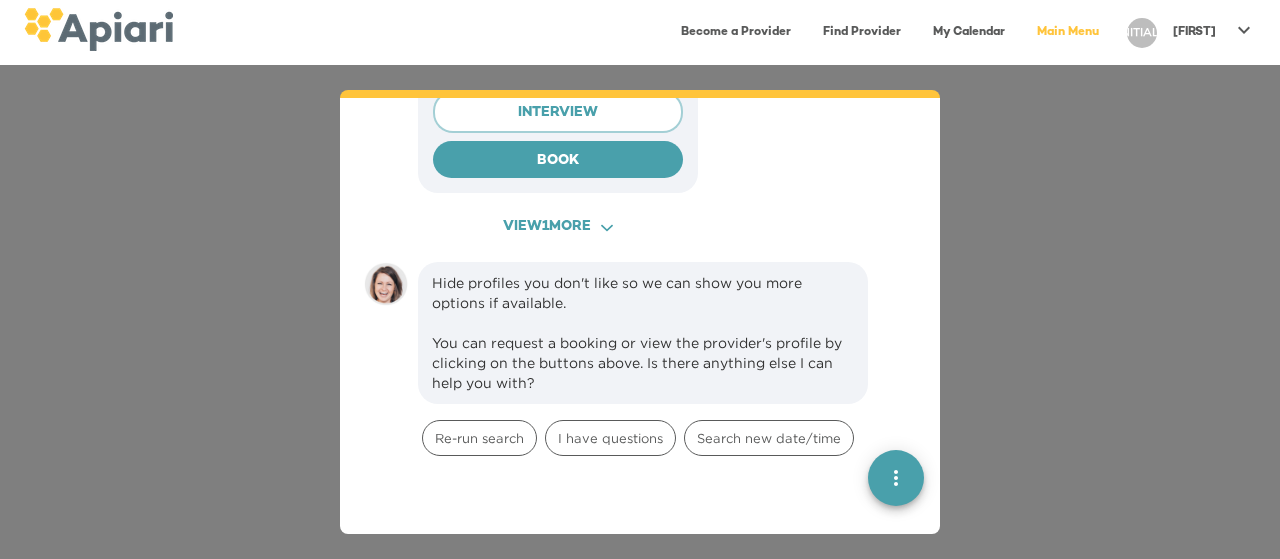 click on "View  1  more ACAF9A9D-F959-4453-8A96-698DF63F3F06 Created with sketchtool." at bounding box center [558, 227] 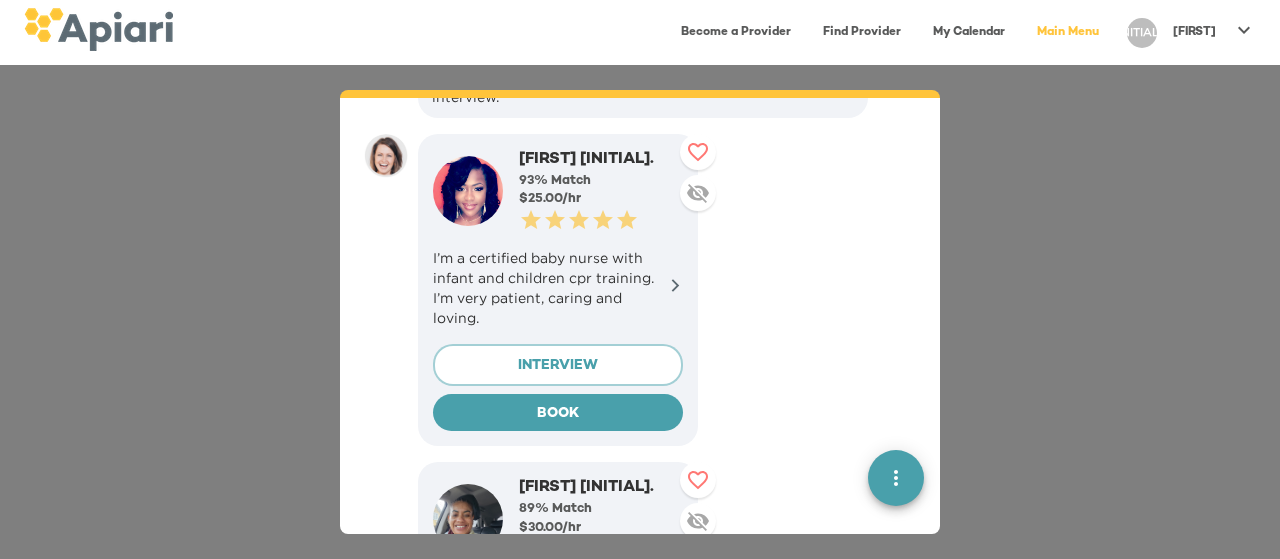 scroll, scrollTop: 1670, scrollLeft: 0, axis: vertical 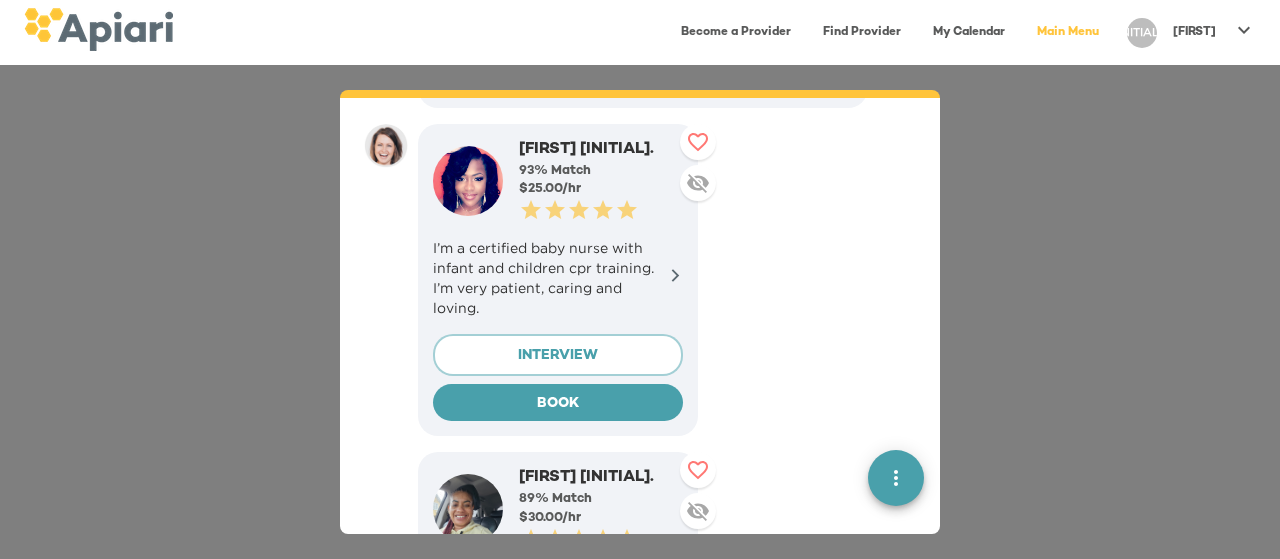 click 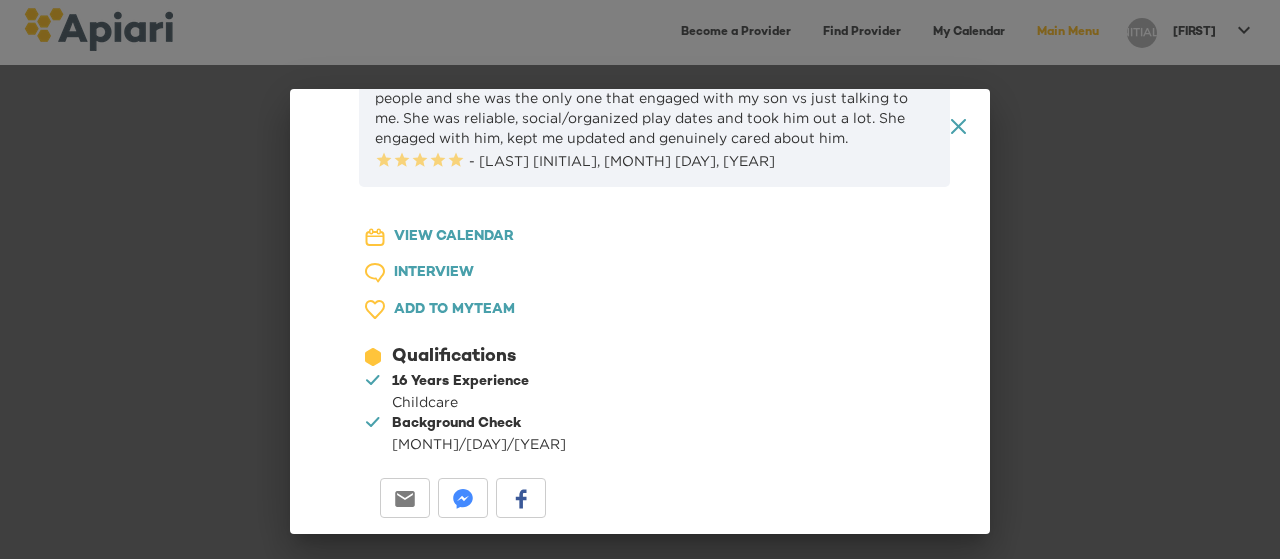 scroll, scrollTop: 1586, scrollLeft: 0, axis: vertical 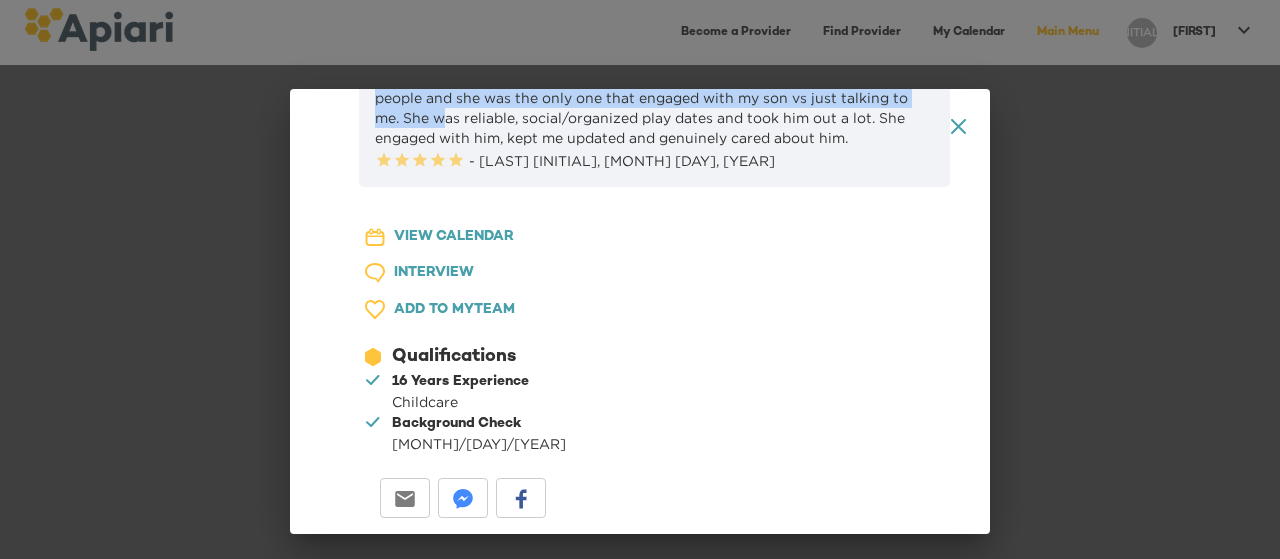drag, startPoint x: 558, startPoint y: 307, endPoint x: 598, endPoint y: 379, distance: 82.36504 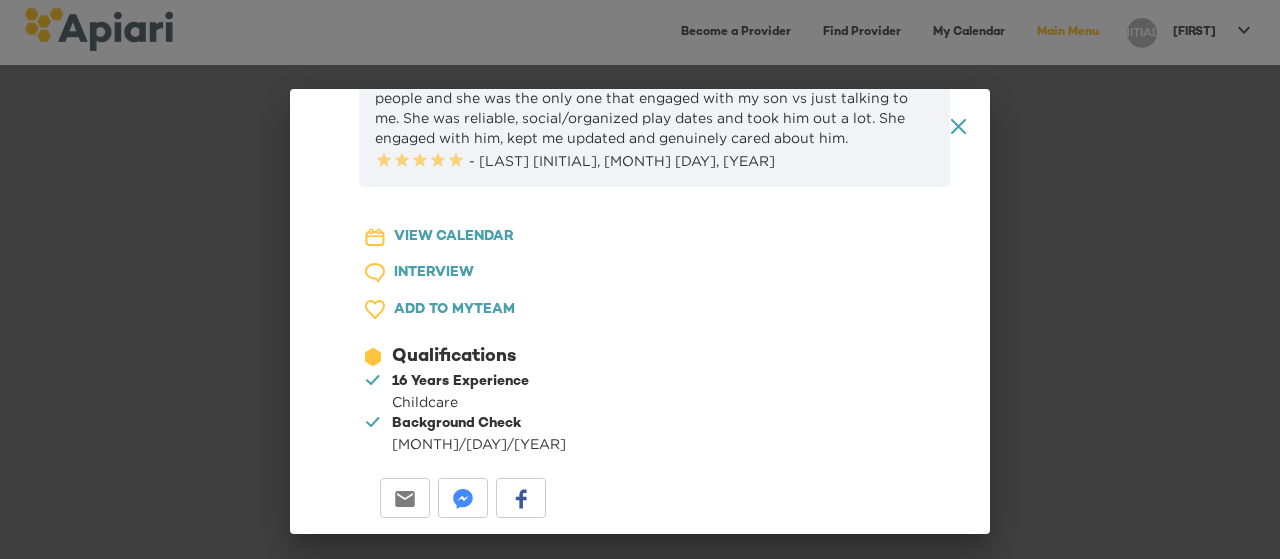 click on "A1D20667-DBDC-461F-895E-AC602C3246CF Created with sketchtool." 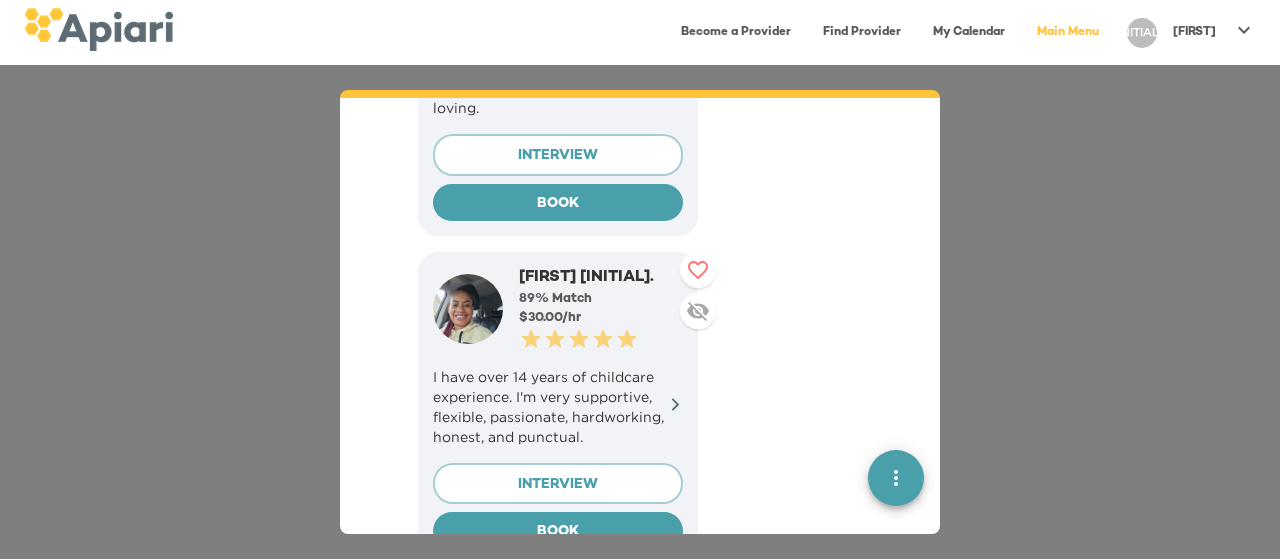 scroll, scrollTop: 1970, scrollLeft: 0, axis: vertical 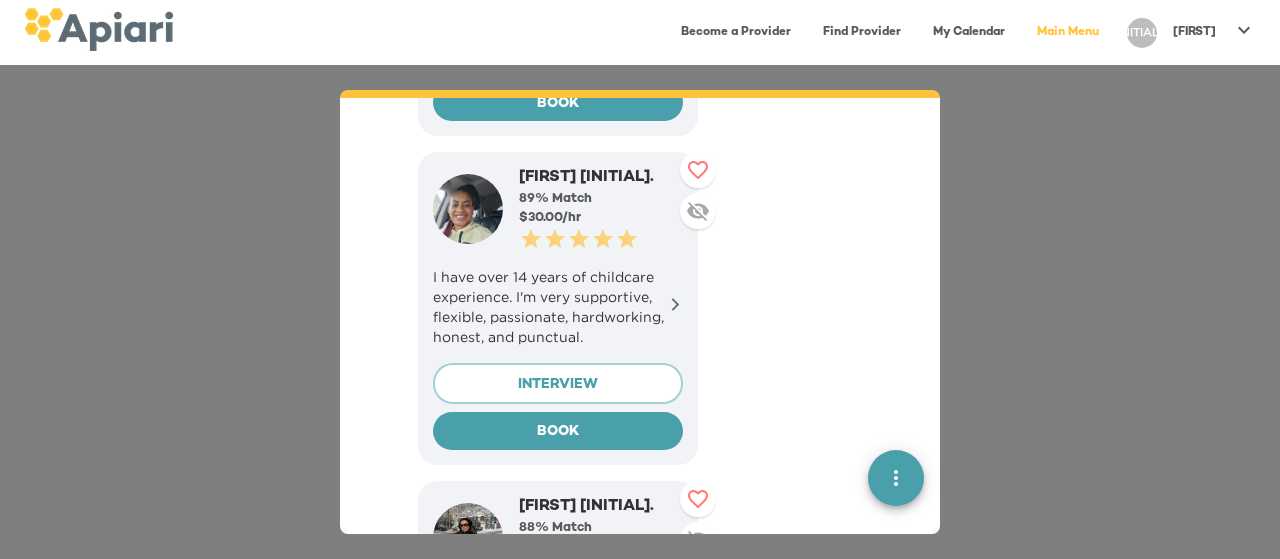 click at bounding box center [468, 209] 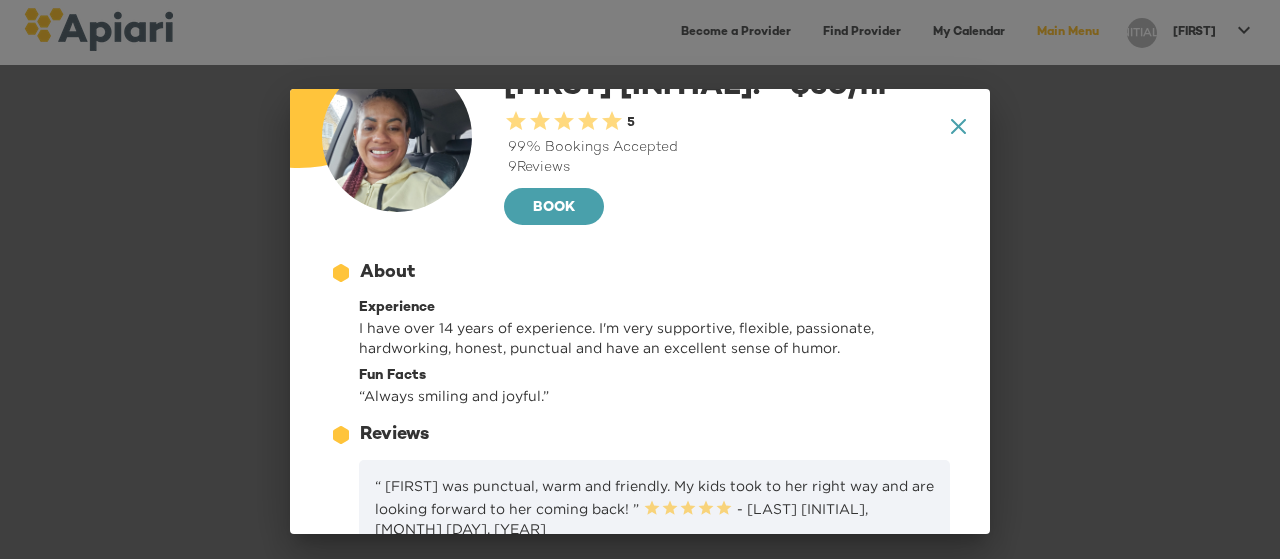 scroll, scrollTop: 0, scrollLeft: 0, axis: both 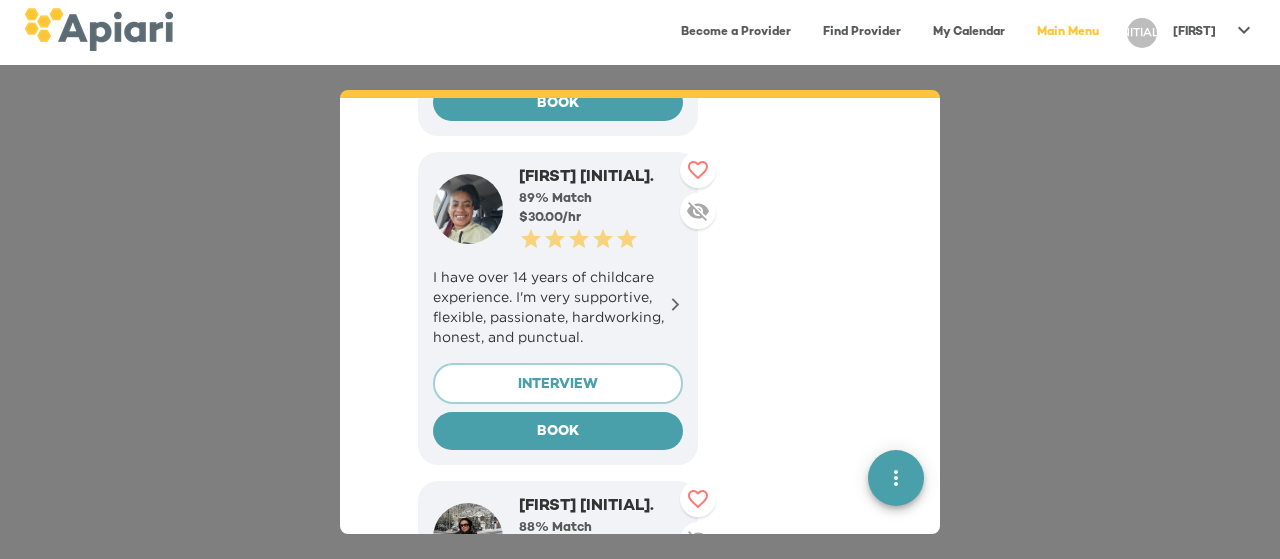 click 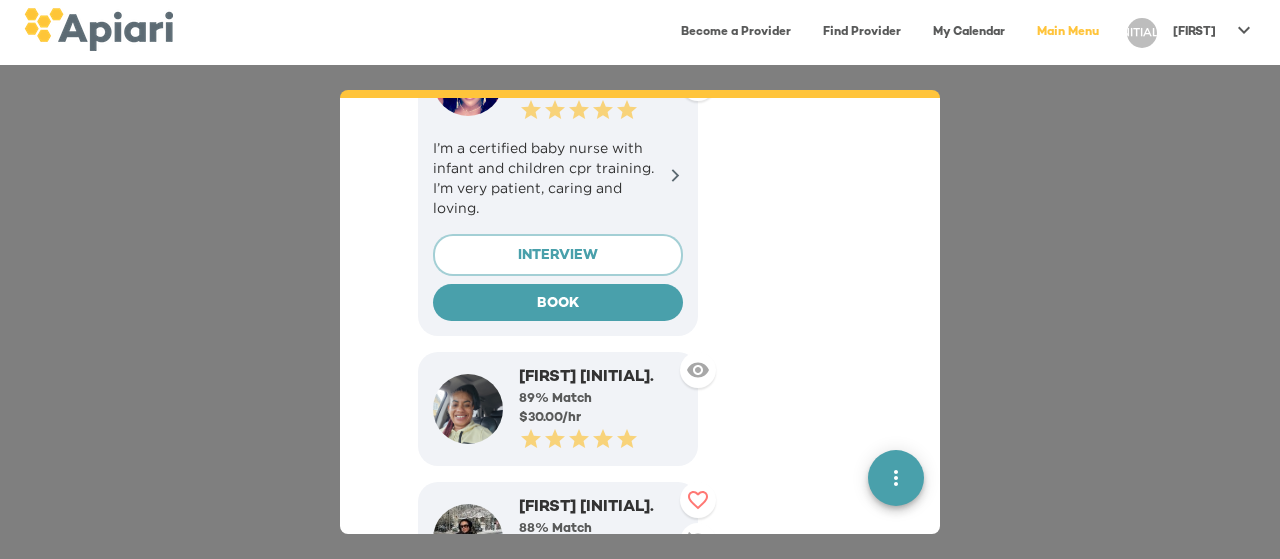 scroll, scrollTop: 1670, scrollLeft: 0, axis: vertical 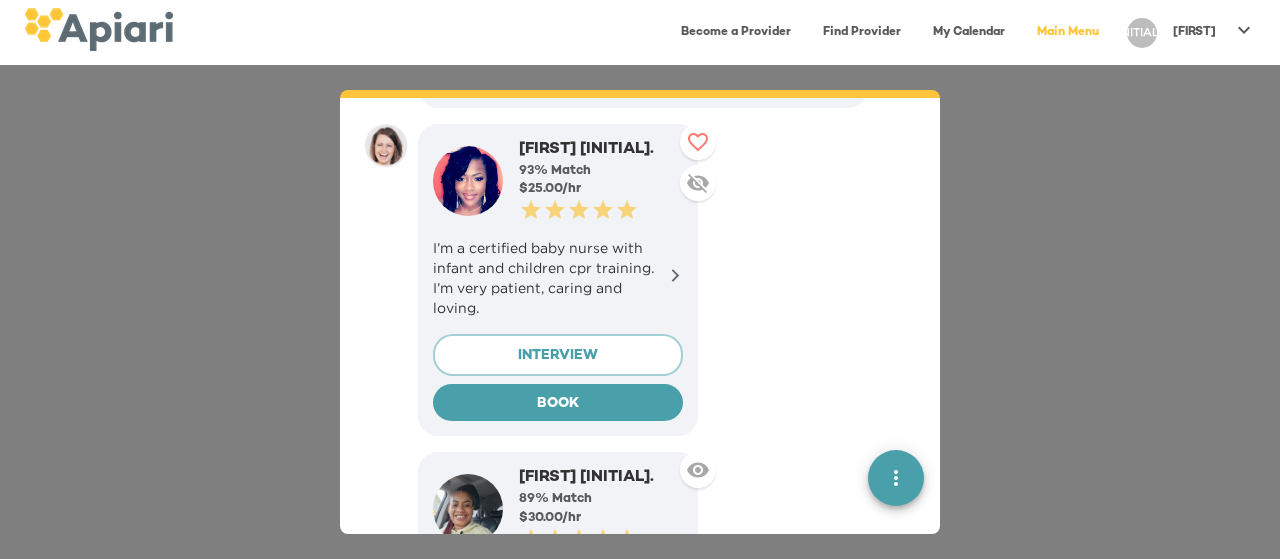 click at bounding box center (698, 183) 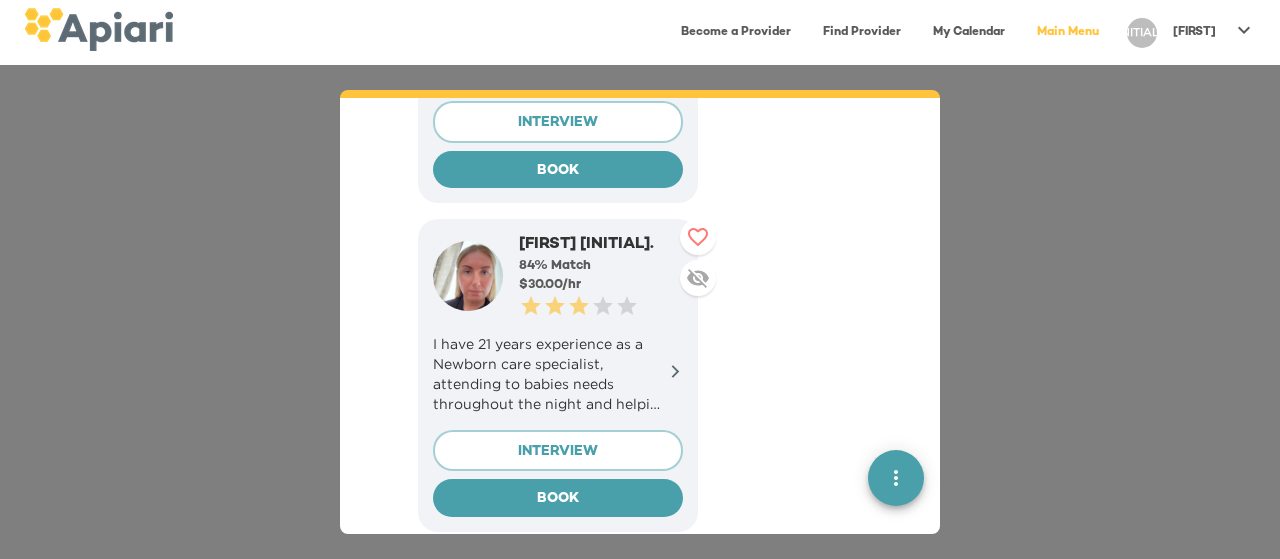 scroll, scrollTop: 2170, scrollLeft: 0, axis: vertical 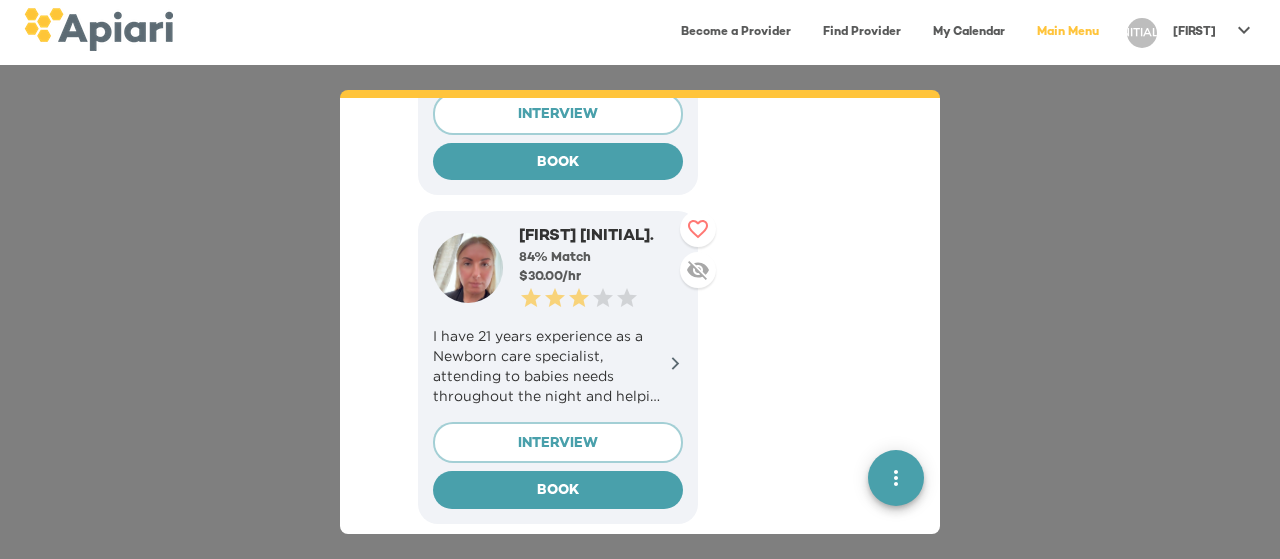 click 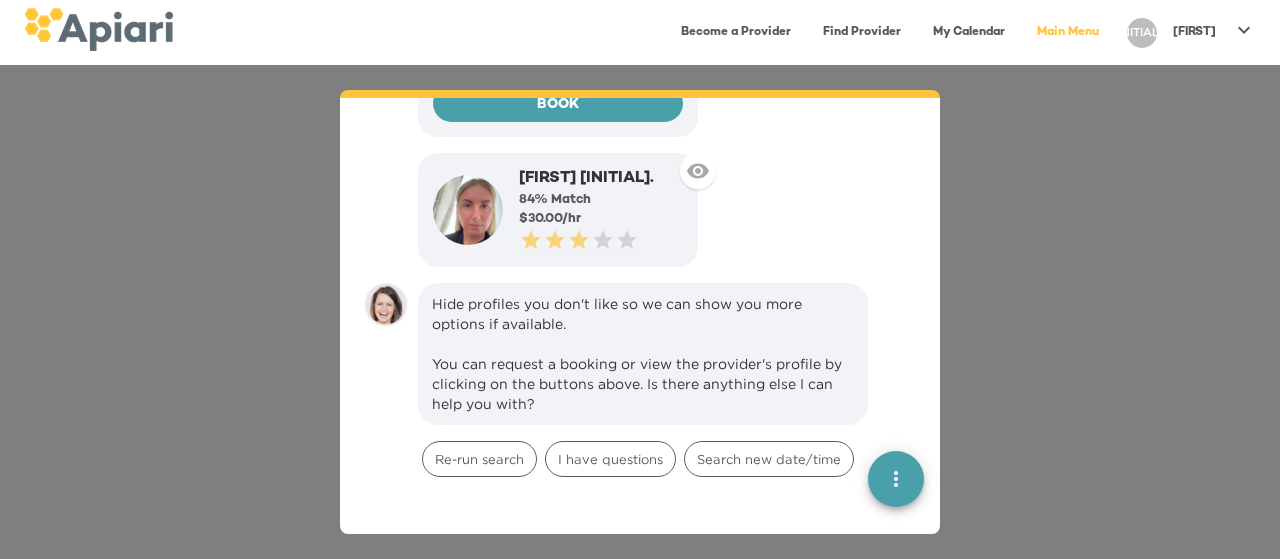 scroll, scrollTop: 2270, scrollLeft: 0, axis: vertical 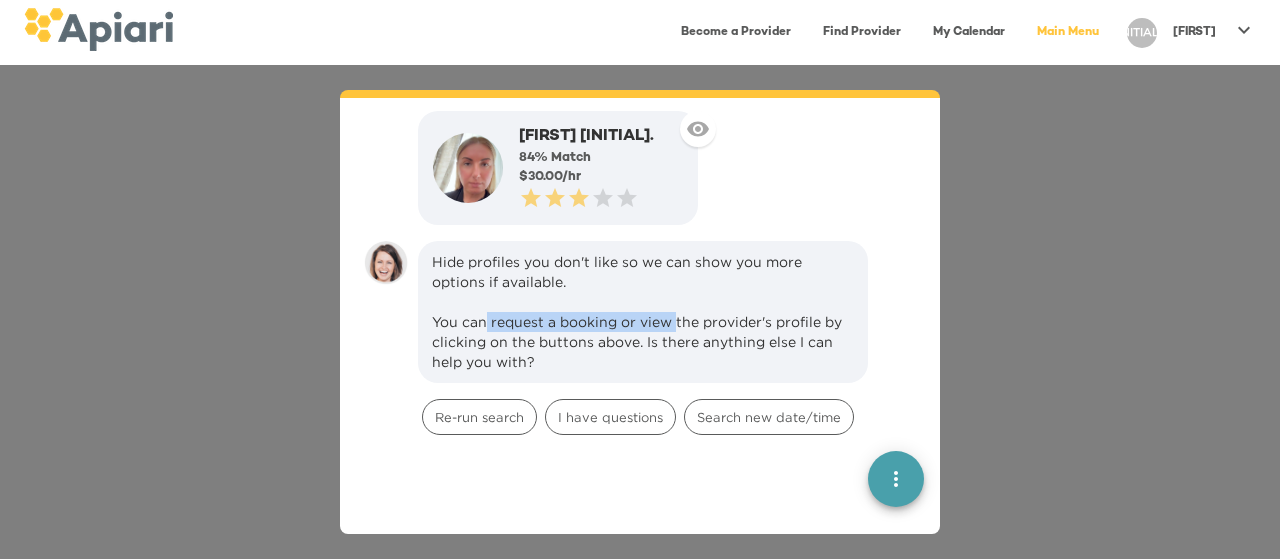 drag, startPoint x: 488, startPoint y: 313, endPoint x: 722, endPoint y: 320, distance: 234.10468 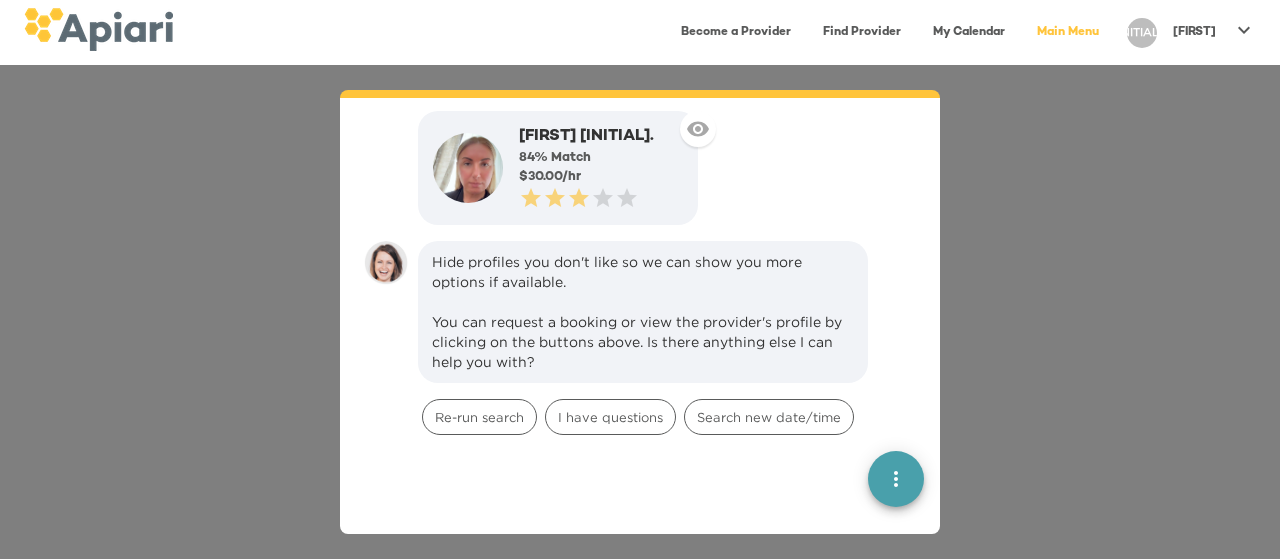 click on "Hide profiles you don't like so we can show you more options if available.
You can request a booking or view the provider's profile by clicking on the buttons above. Is there anything else I can help you with?" at bounding box center (643, 312) 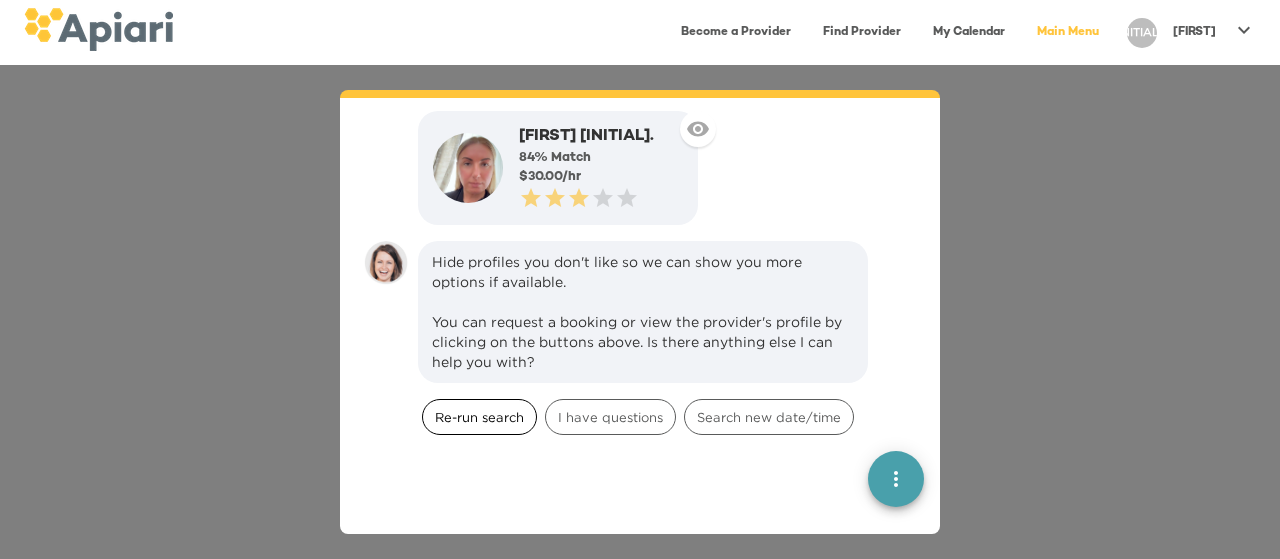 click on "Re-run search" at bounding box center [479, 417] 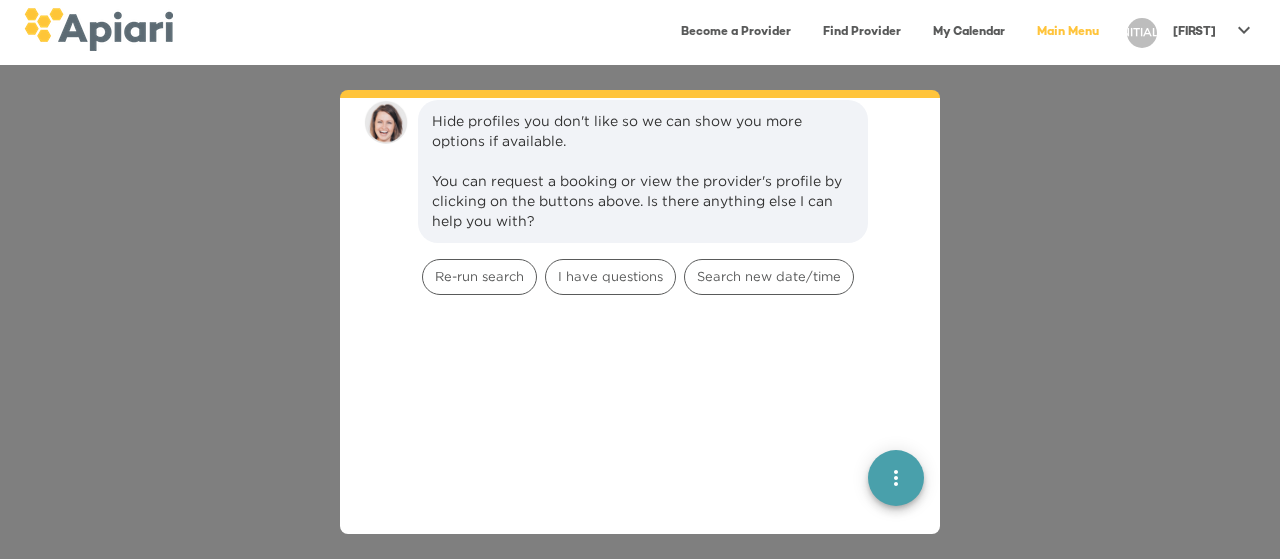 scroll, scrollTop: 3342, scrollLeft: 0, axis: vertical 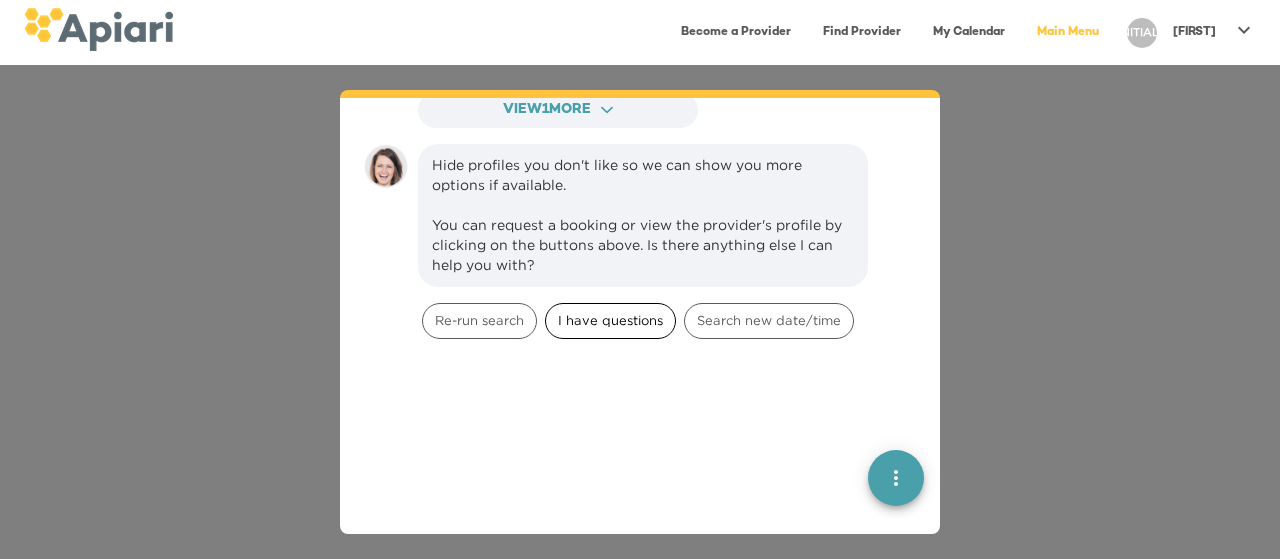 click on "I have questions" at bounding box center [610, 321] 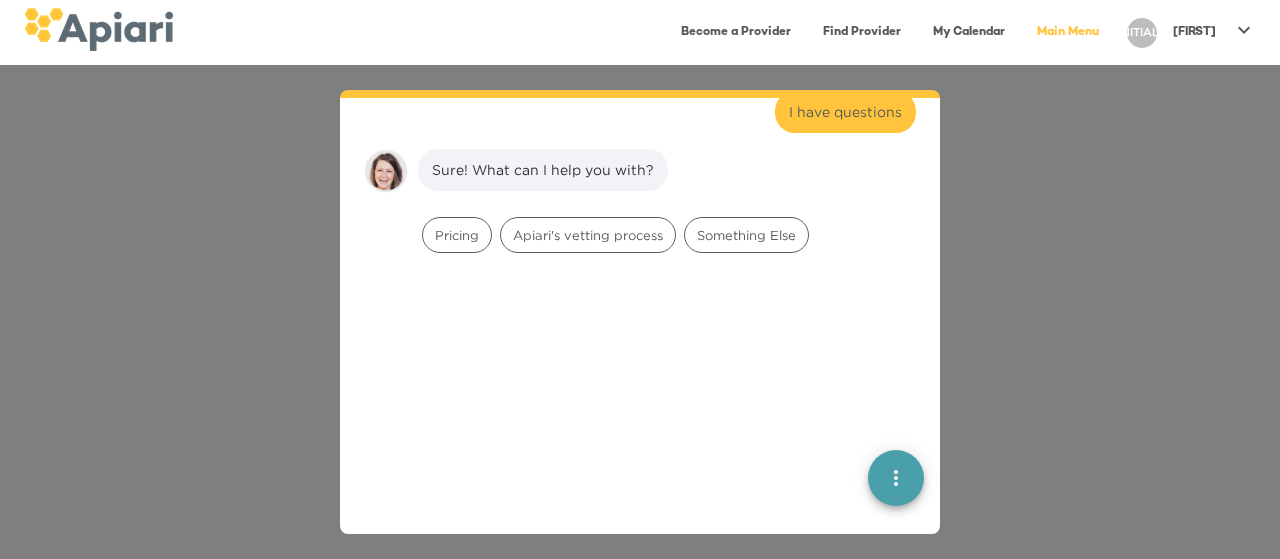 scroll, scrollTop: 3597, scrollLeft: 0, axis: vertical 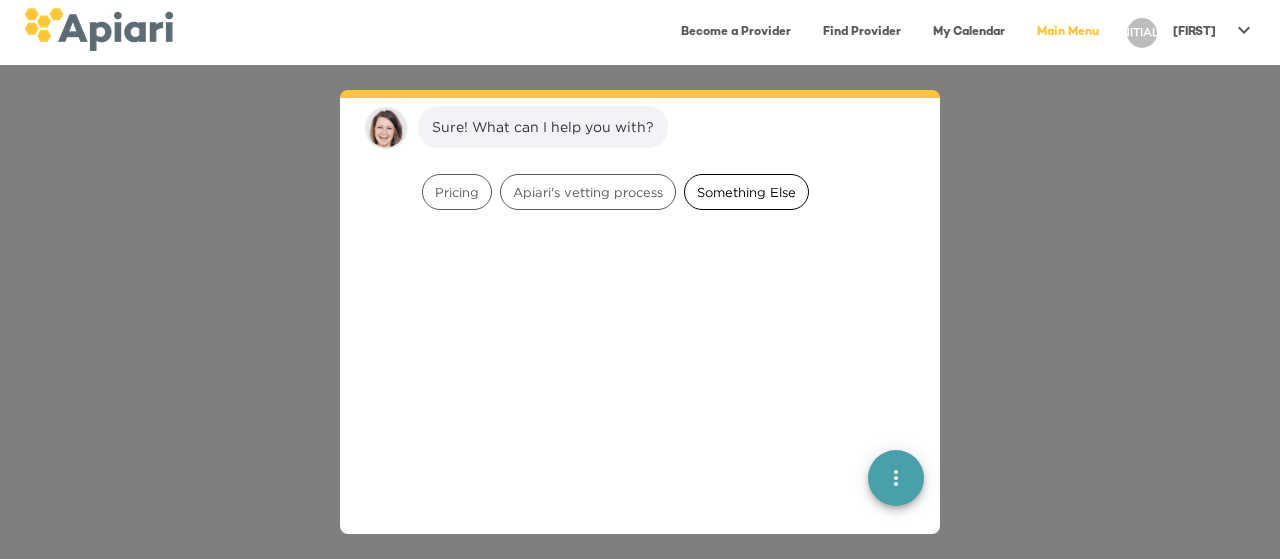 click on "Something Else" at bounding box center [746, 192] 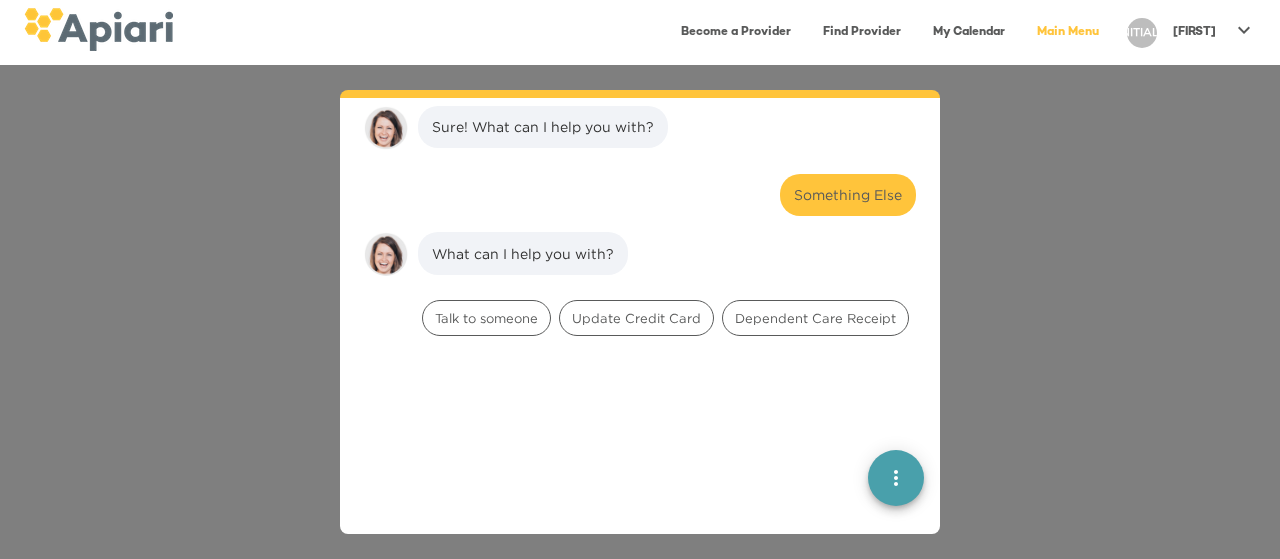 scroll, scrollTop: 3724, scrollLeft: 0, axis: vertical 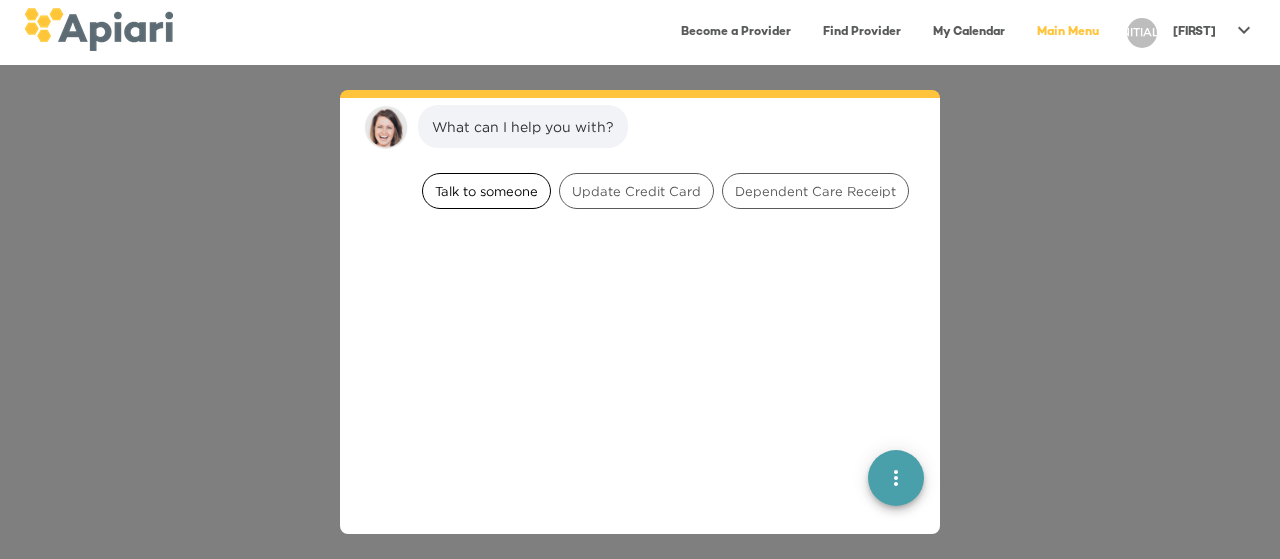 click on "Talk to someone" at bounding box center [486, 191] 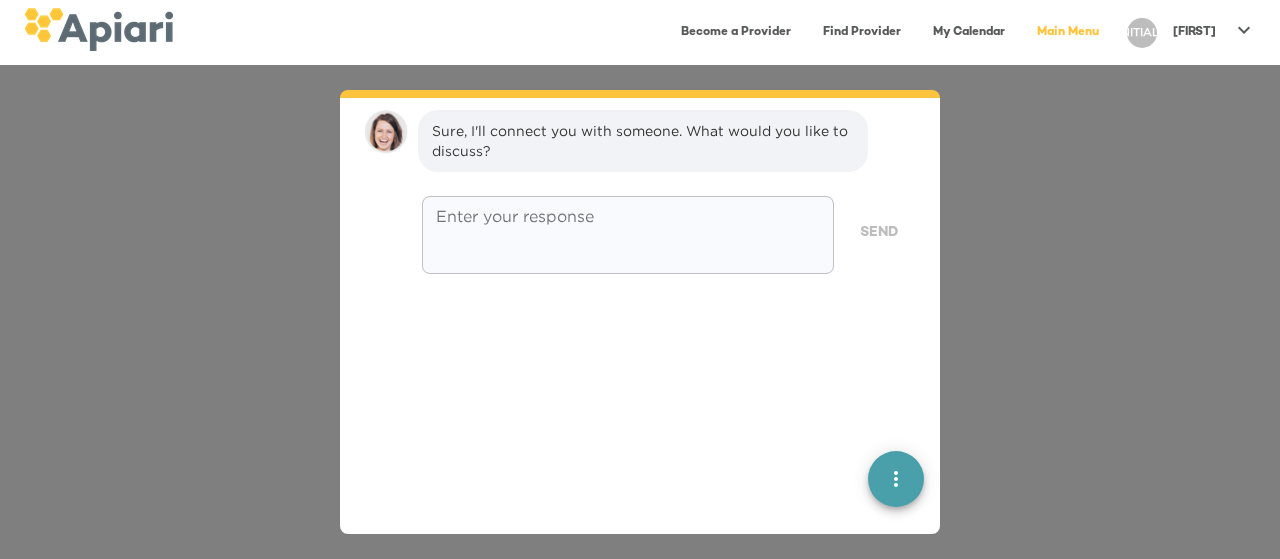 scroll, scrollTop: 3850, scrollLeft: 0, axis: vertical 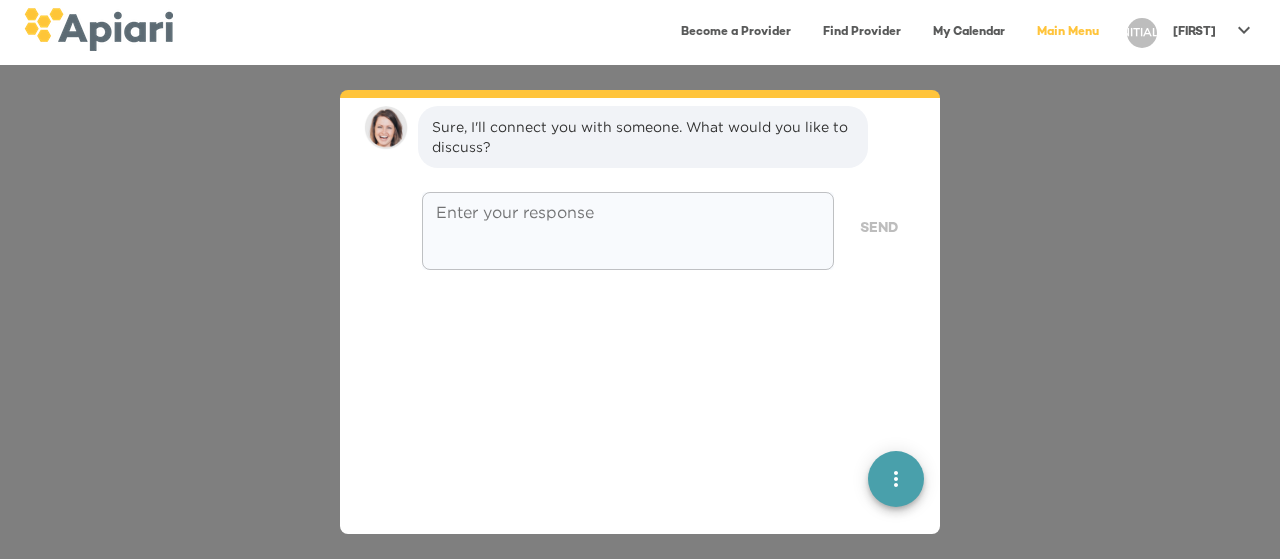 click at bounding box center (628, 231) 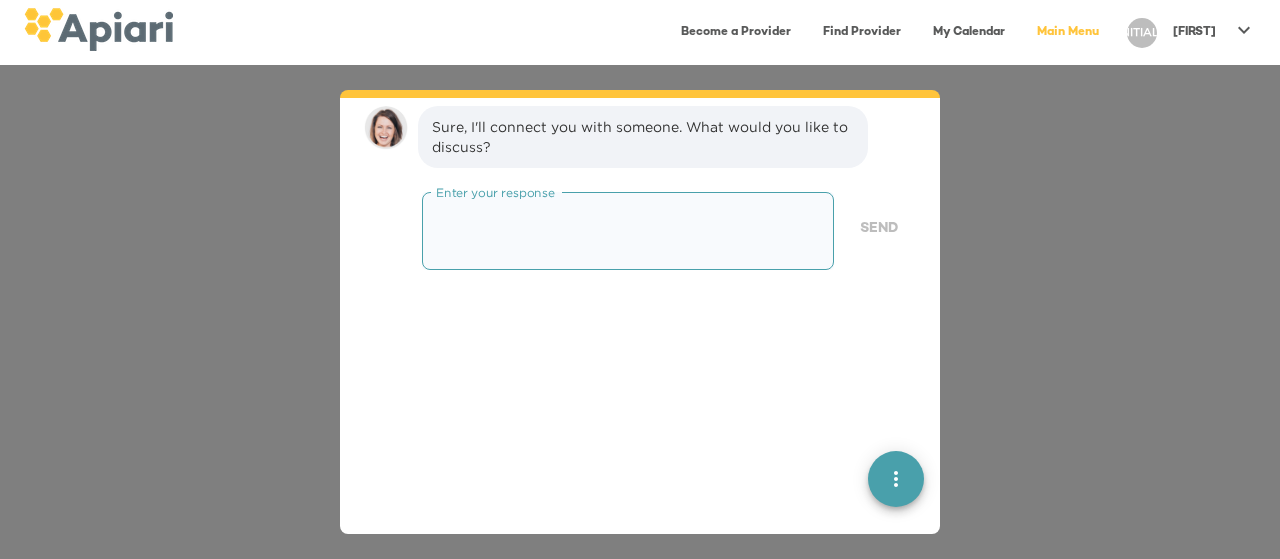click on "👋 Hi! Welcome to Apiari. I'm [FIRST], your virtual assistant. How can I help you today? 👀 Find a Provider Do you have an Apiari account? I'm new What can I help you with today? 👩‍👧‍👦 Childcare What's your zipcode? 📪 [ZIPCODE] Is there anything else we should know? I have pets Which pets do you have? Dogs Is there anything else we should know? Skip Besides being a great babysitter, are any of these important to you in your search for a sitter? Light housekeeping, Has a car Who is this session for? Girl, Dec [YEAR]
Boy, Feb [YEAR]
When do you need help? Every [DAY], [DAY], [DAY], [DAY], [DAY] from 12:00 pm to 6:30 pm, from [MONTH] [DAY], [YEAR] to [MONTH] [DAY], [YEAR] Great, let me find providers who match your criteria. First, could I get a bit more info from you so that I can save the results? [FIRST] [LAST]
[USERNAME]@example.com
[PHONE]
•••••••••• [FIRST] [INITIAL]. 93 % Match $ 25.00 /hr 0.5 Stars 1 Star 1.5 Stars 2 Stars 2.5 Stars 3 Stars BOOK" at bounding box center [640, 312] 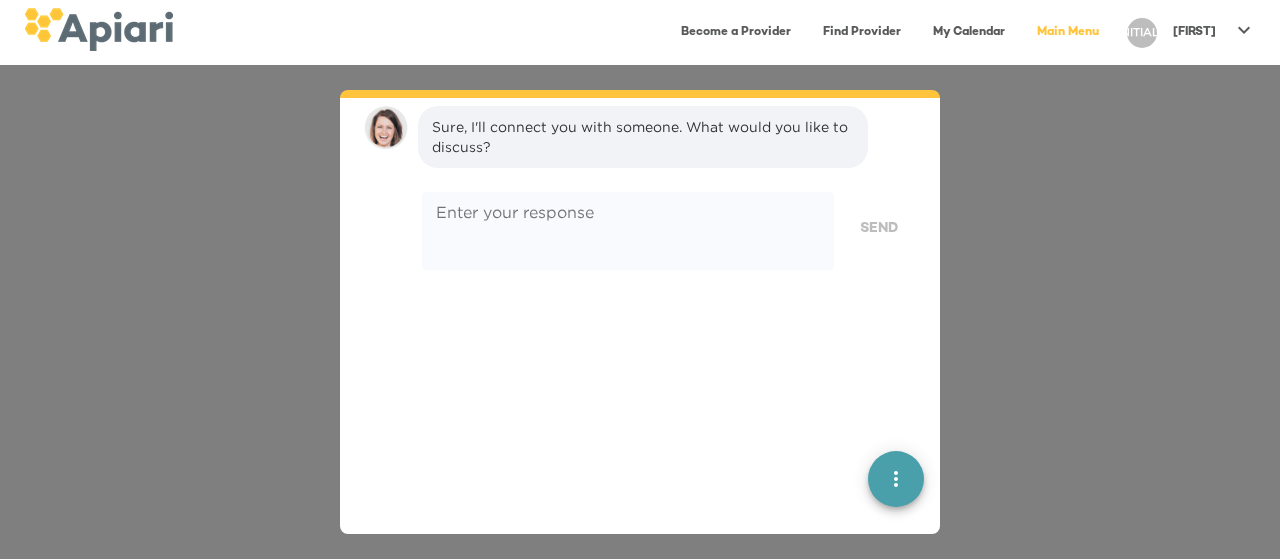 click on "My Calendar" at bounding box center (969, 32) 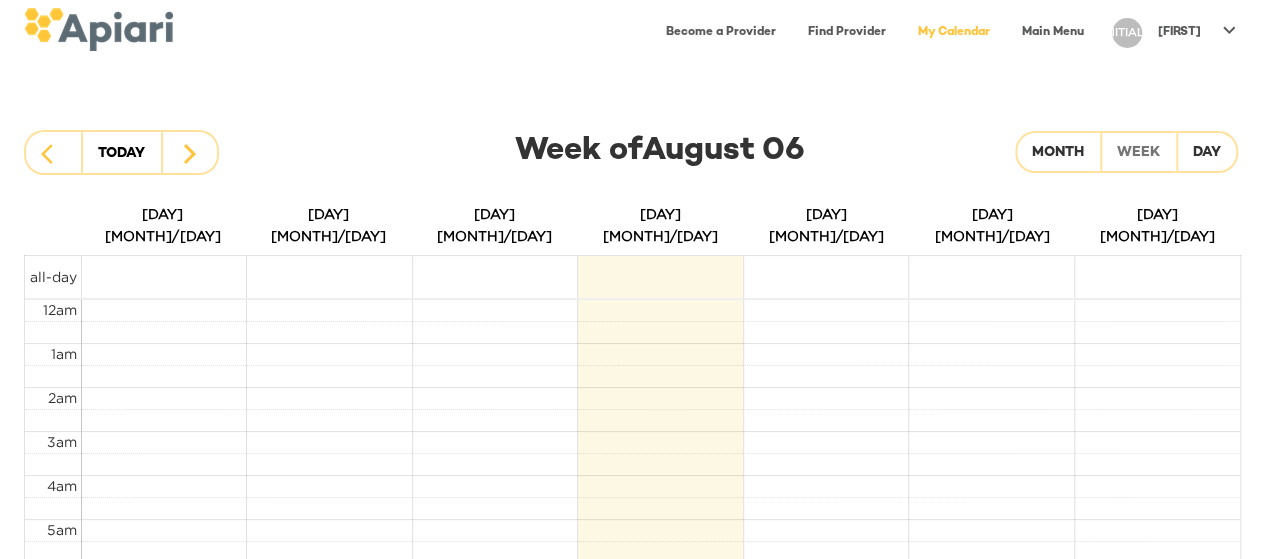 click on "Main Menu" at bounding box center (1053, 32) 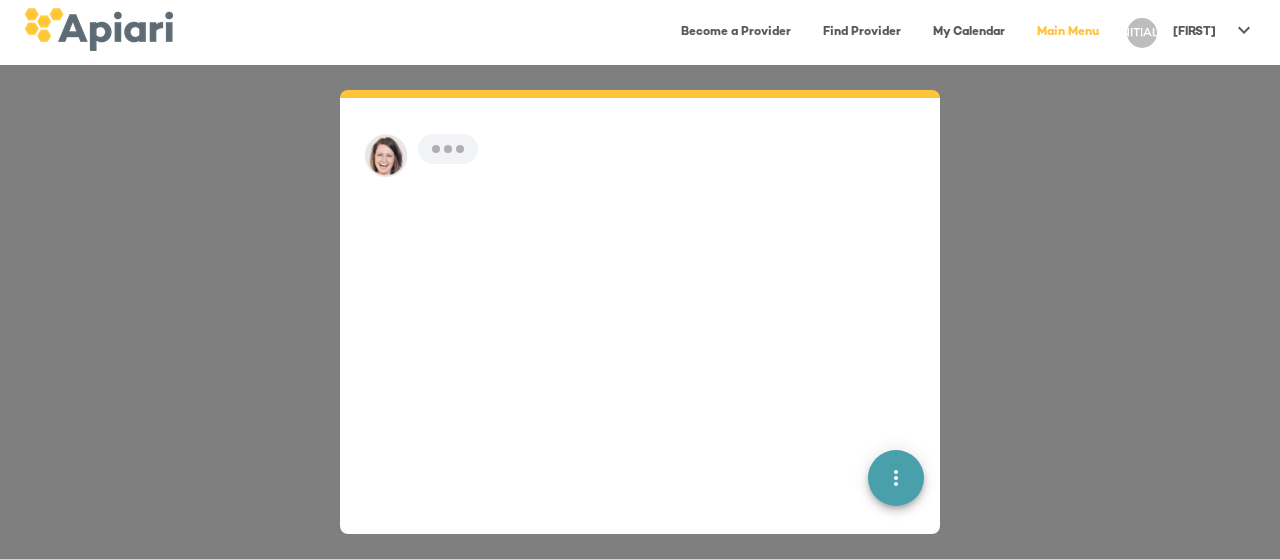 scroll, scrollTop: 28, scrollLeft: 0, axis: vertical 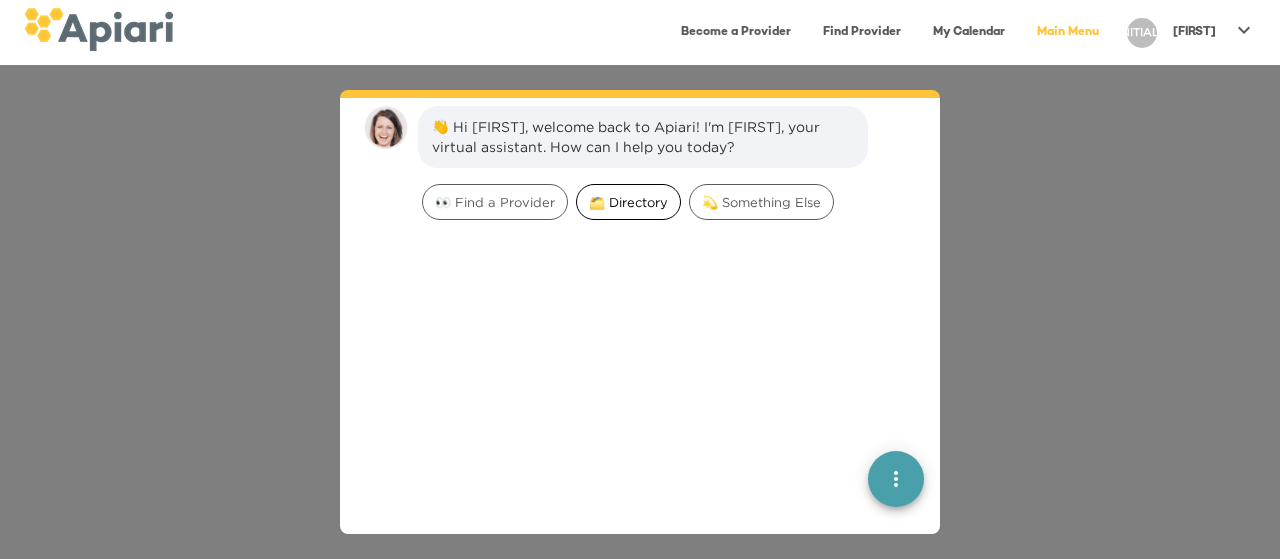 click on "🗂️ Directory" at bounding box center [628, 202] 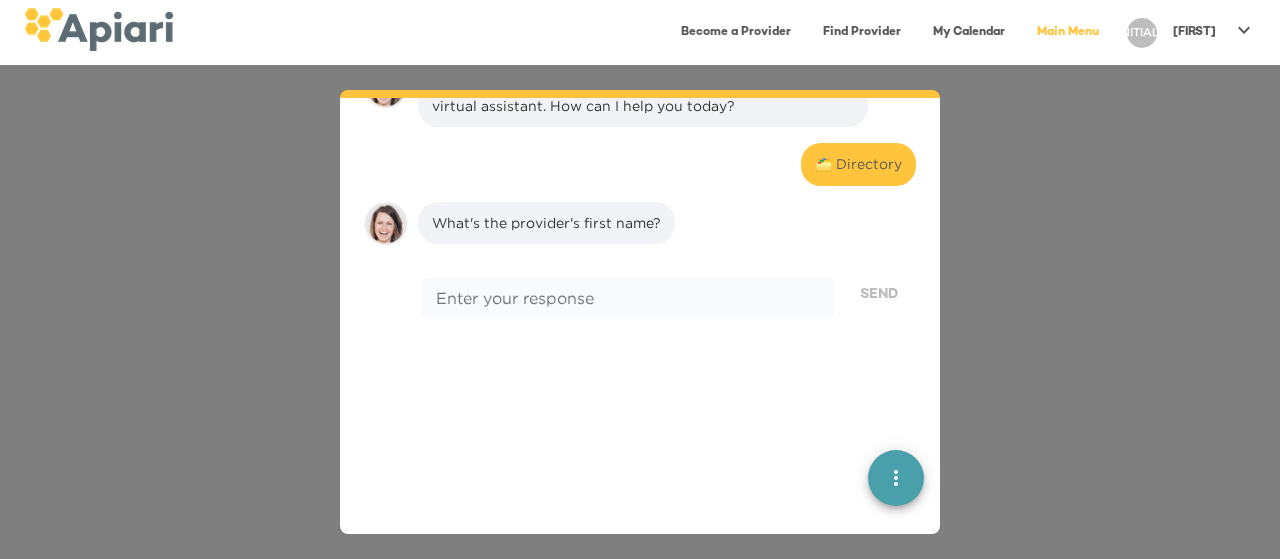 scroll, scrollTop: 0, scrollLeft: 0, axis: both 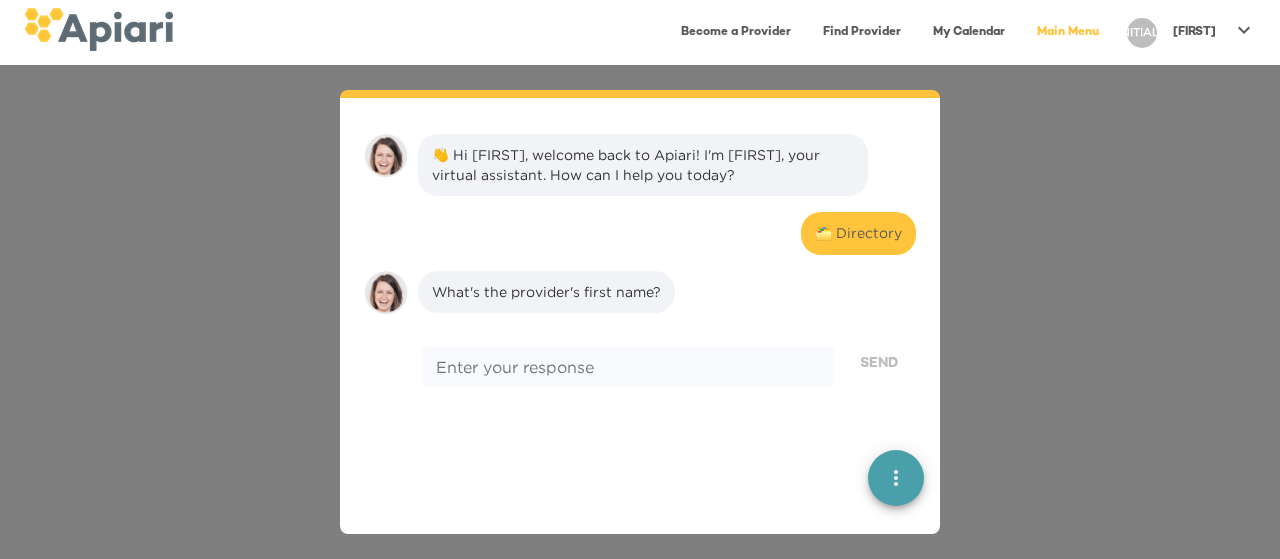 click on "🗂️ Directory" at bounding box center [640, 233] 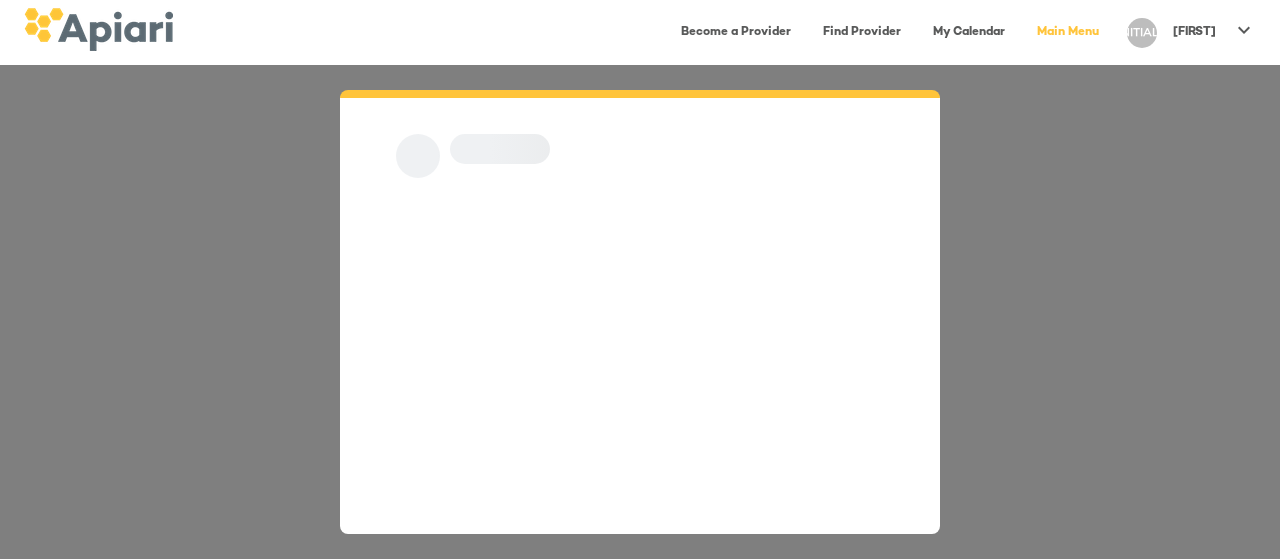 click on "[FIRST]" at bounding box center (1194, 32) 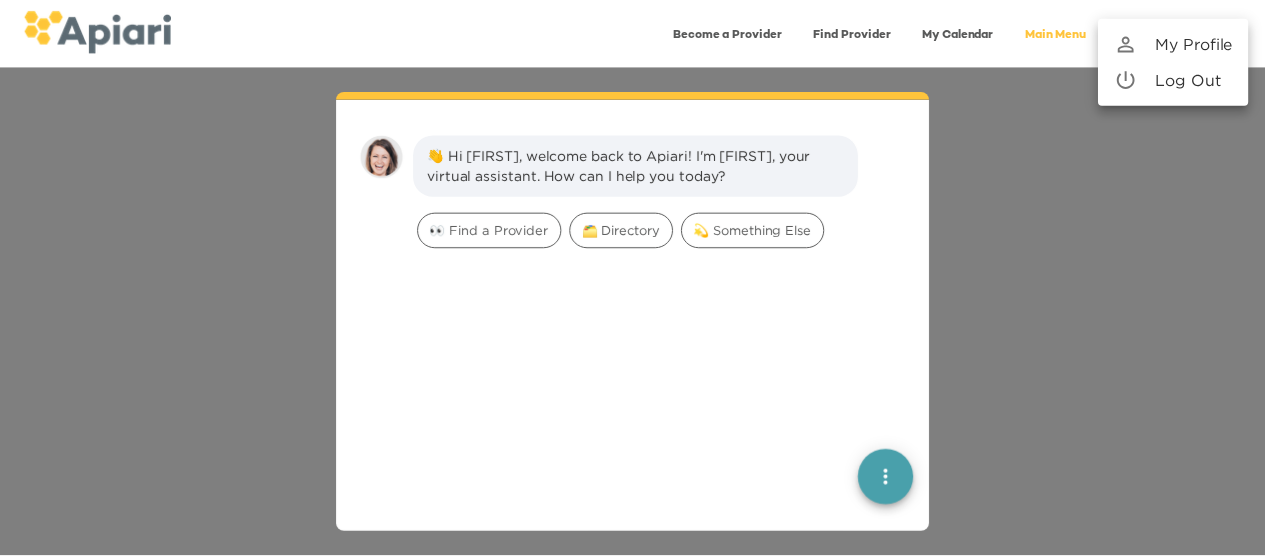 scroll, scrollTop: 28, scrollLeft: 0, axis: vertical 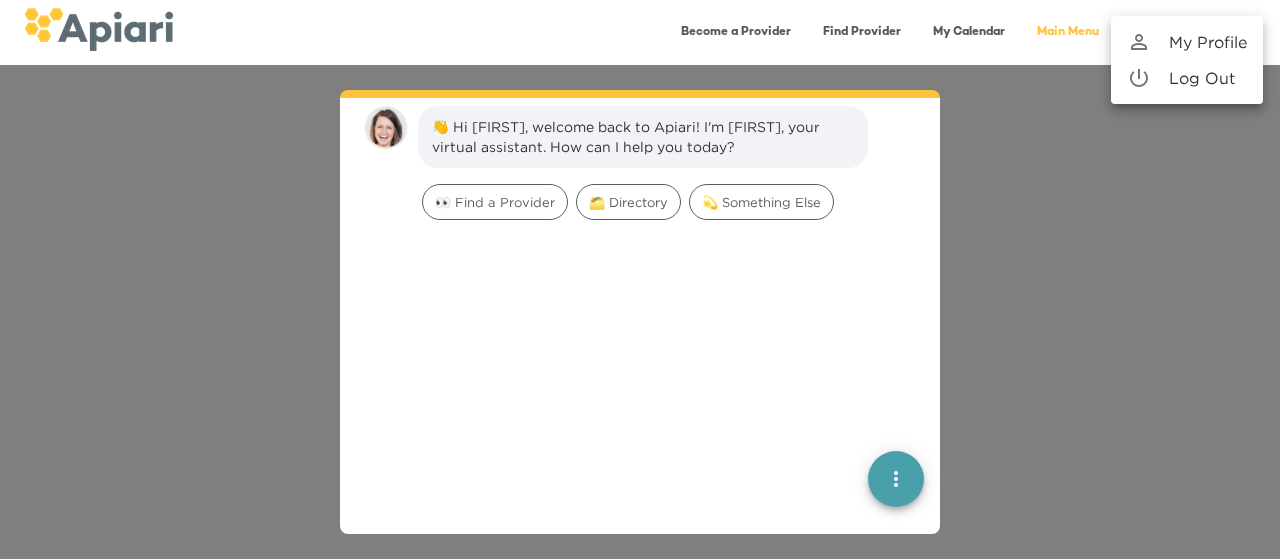 click on "My Profile" at bounding box center [1208, 42] 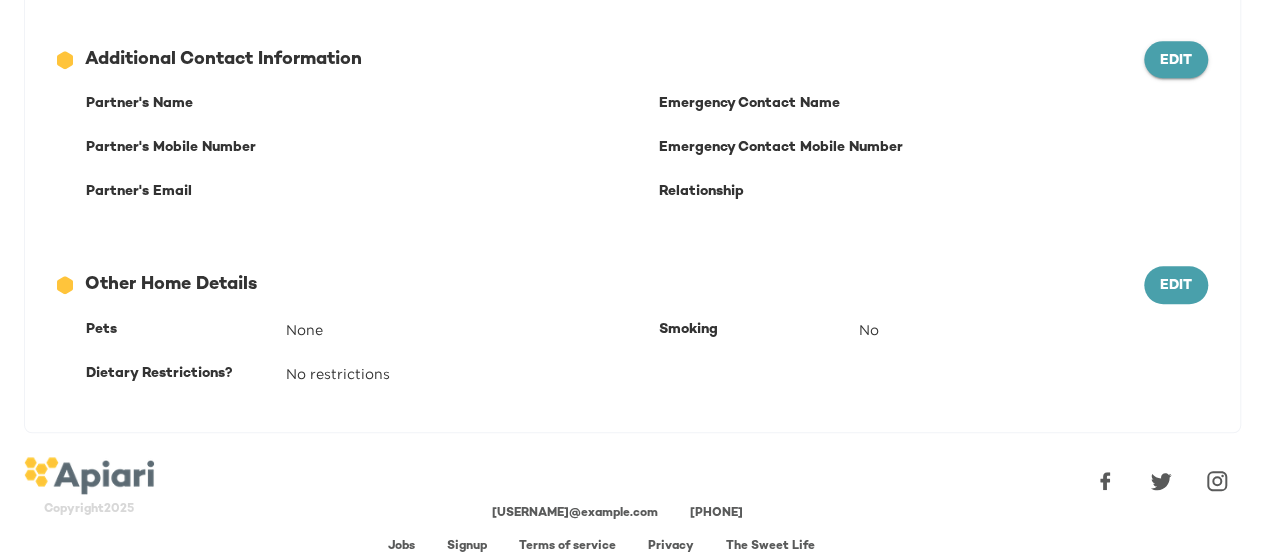 scroll, scrollTop: 754, scrollLeft: 0, axis: vertical 